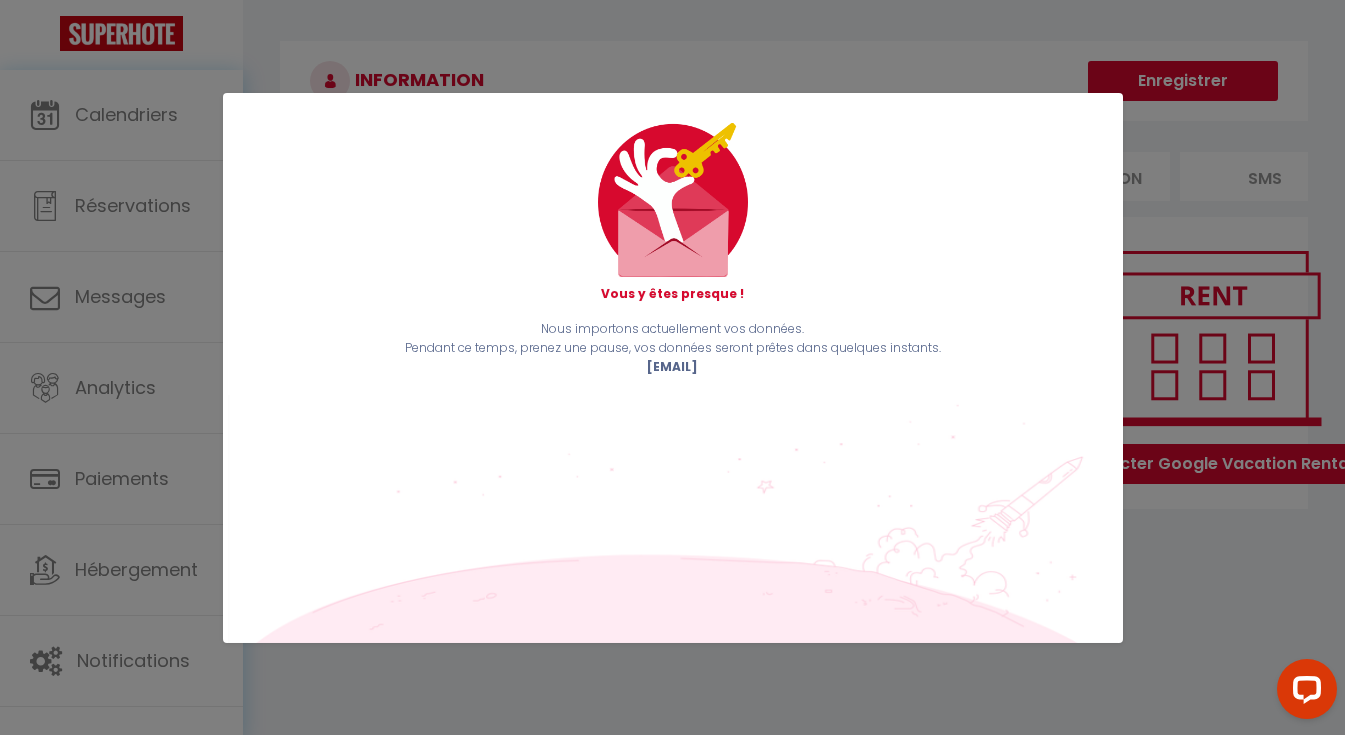 scroll, scrollTop: 0, scrollLeft: 0, axis: both 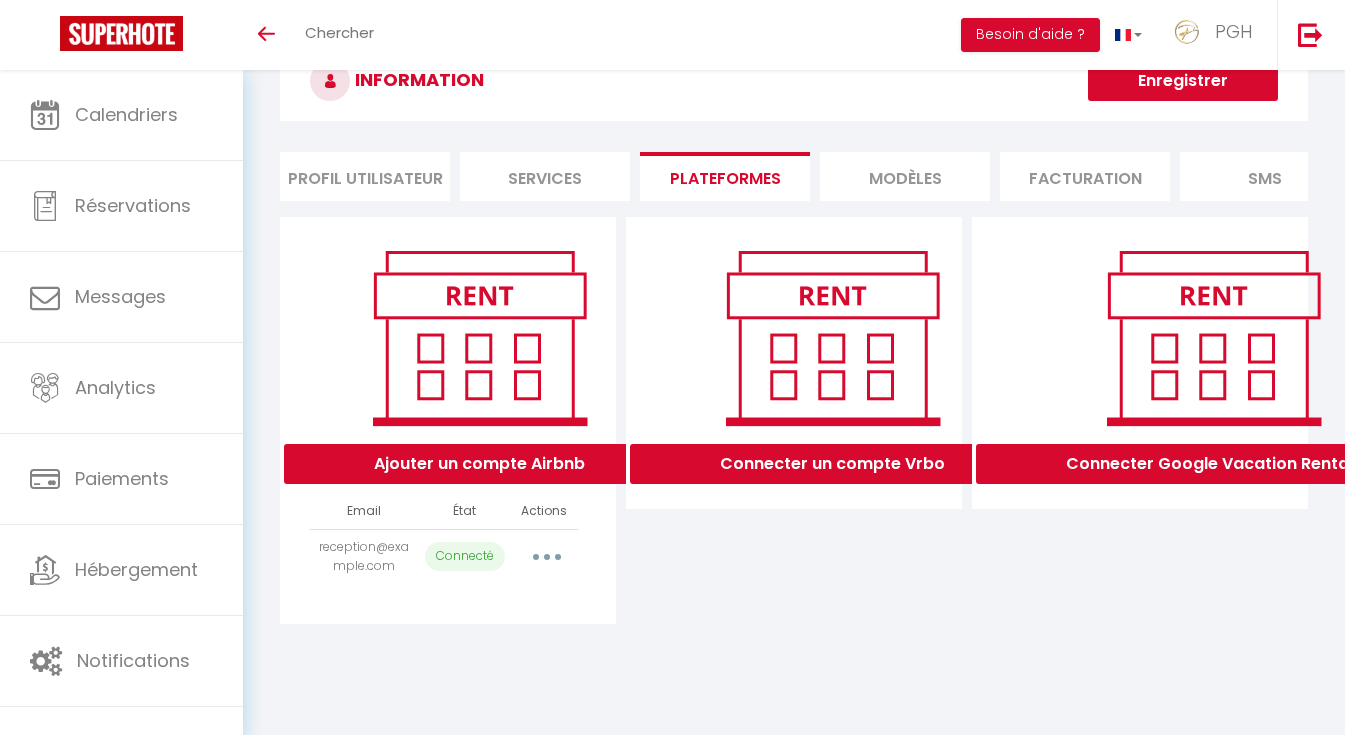 click on "Enregistrer" at bounding box center [1183, 81] 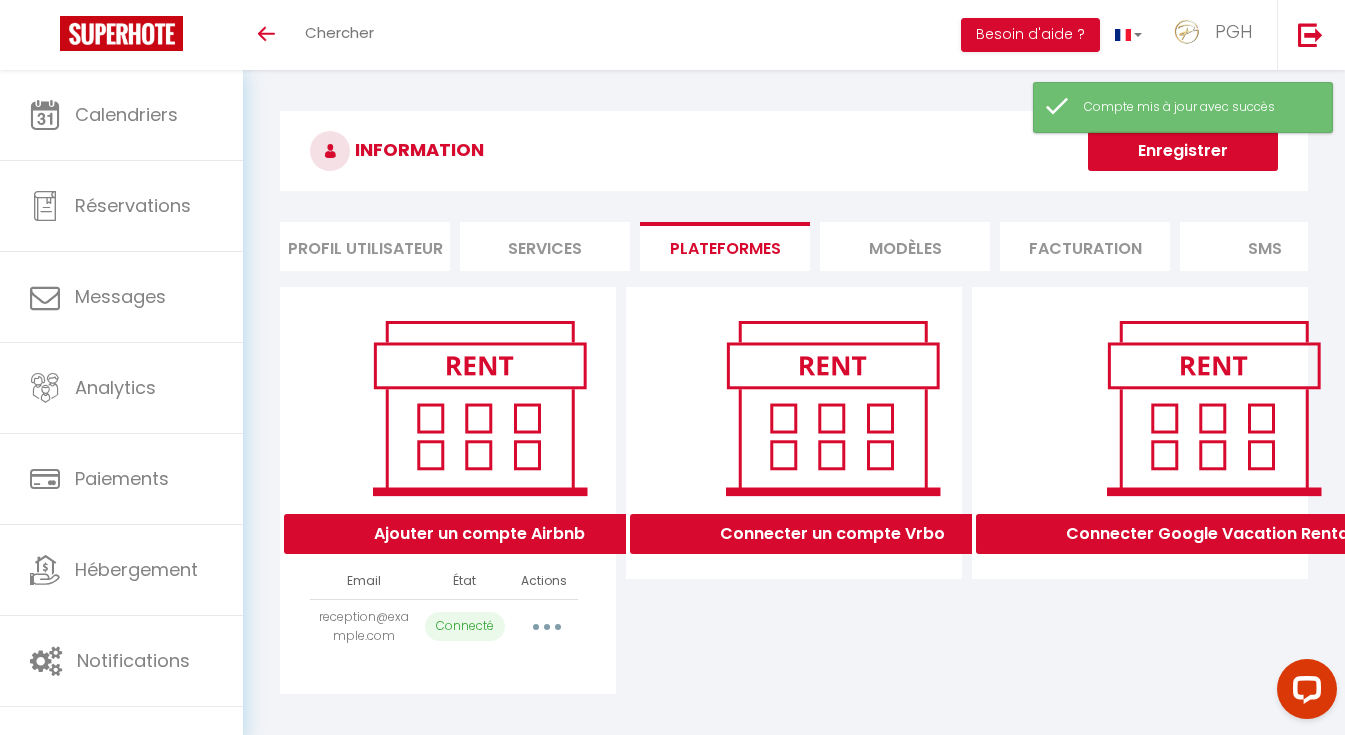 scroll, scrollTop: 0, scrollLeft: 0, axis: both 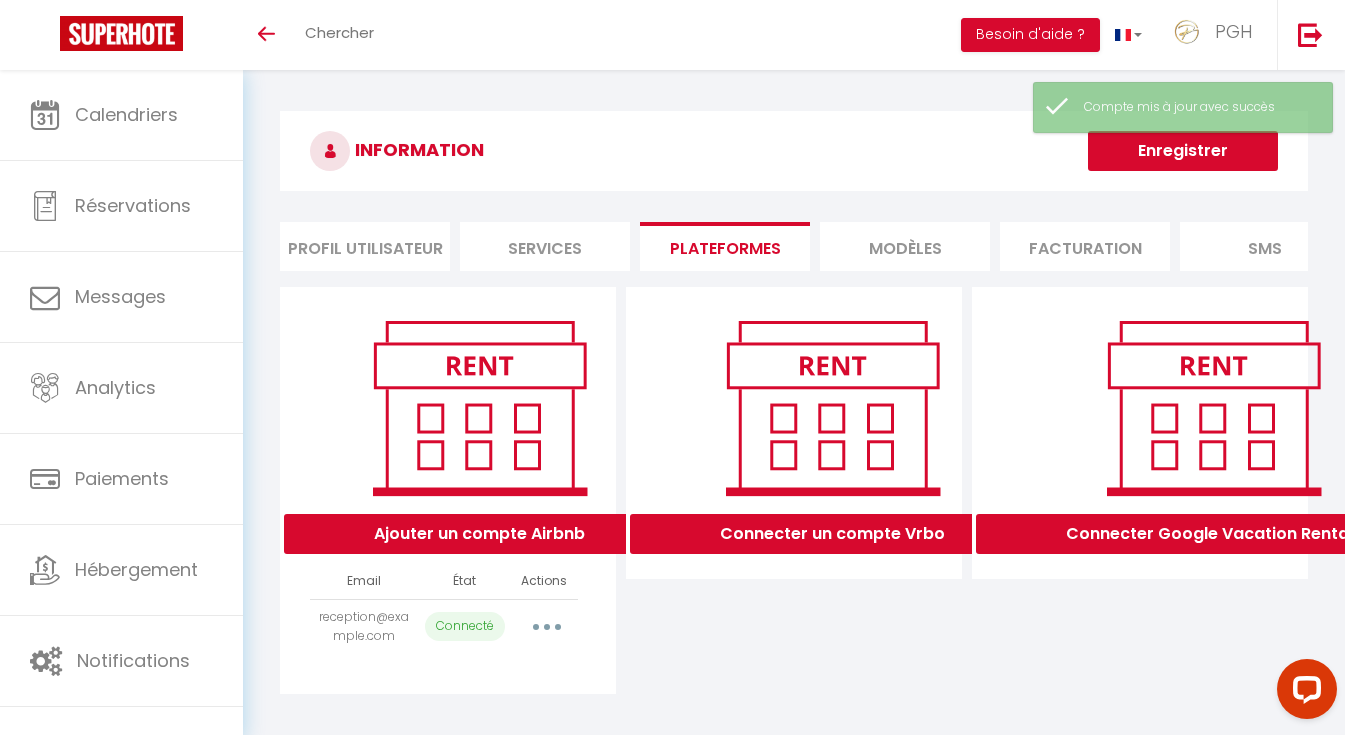 click on "Enregistrer" at bounding box center [1183, 151] 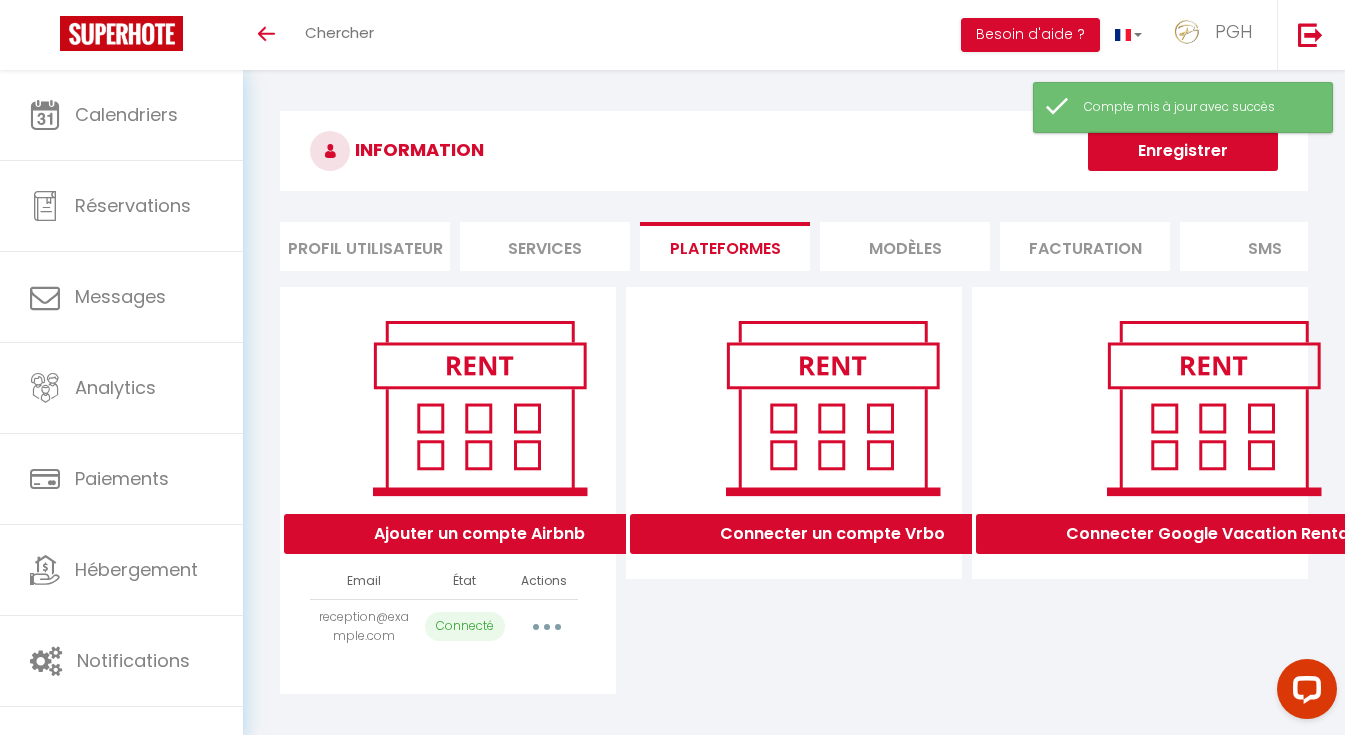 click on "Enregistrer" at bounding box center (1183, 151) 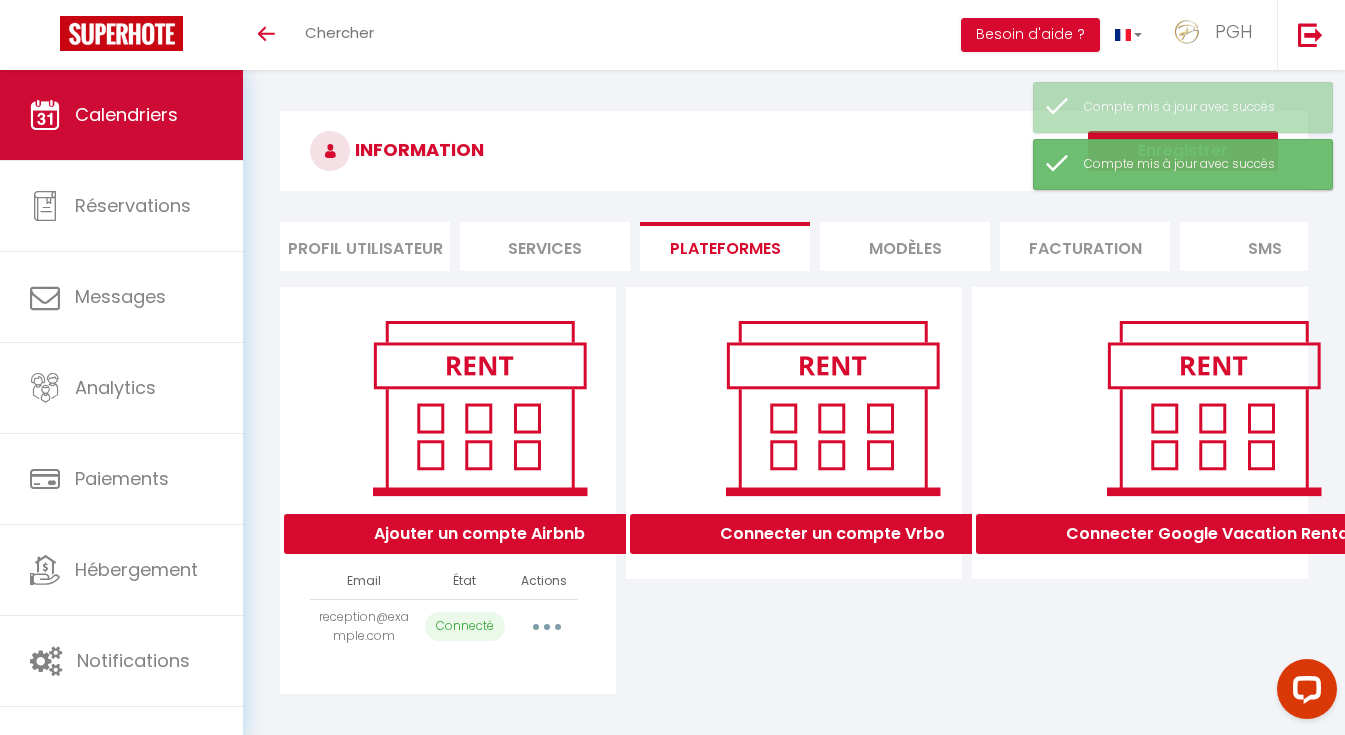 click on "Calendriers" at bounding box center (126, 114) 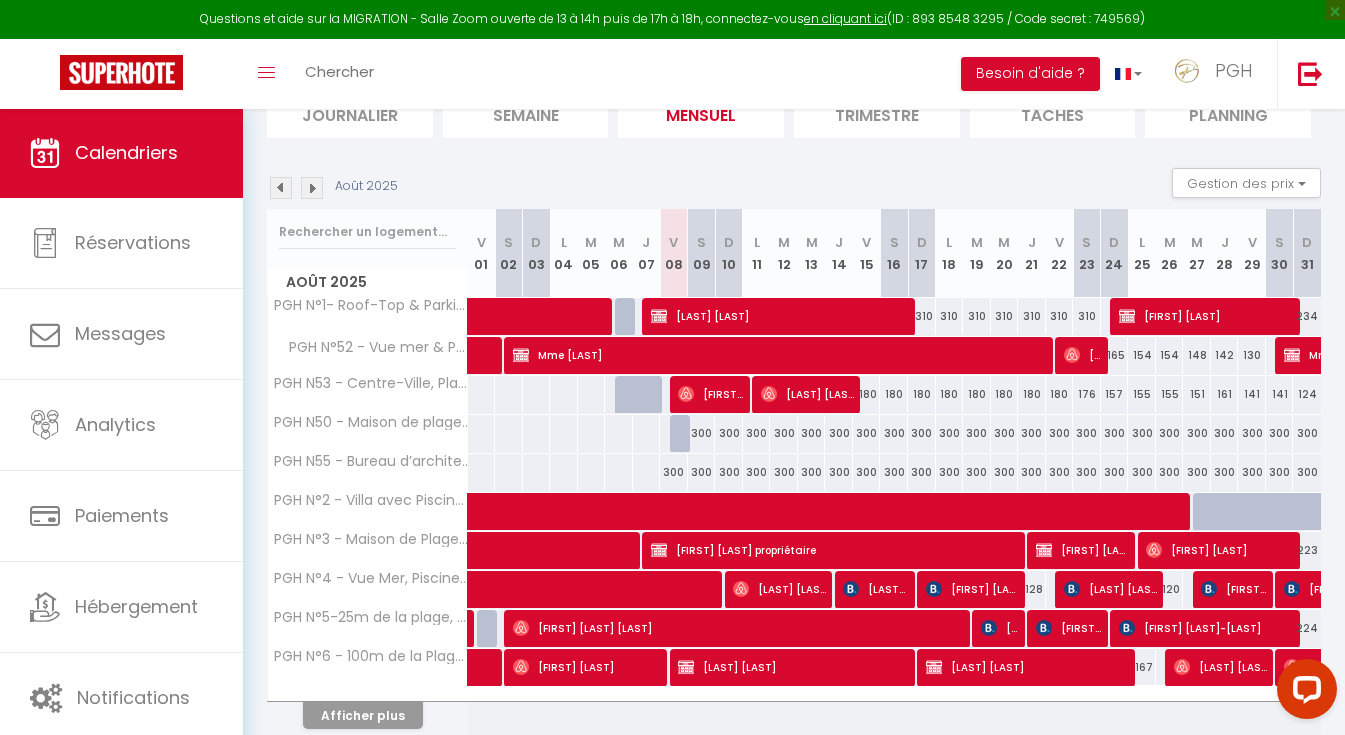 scroll, scrollTop: 157, scrollLeft: 0, axis: vertical 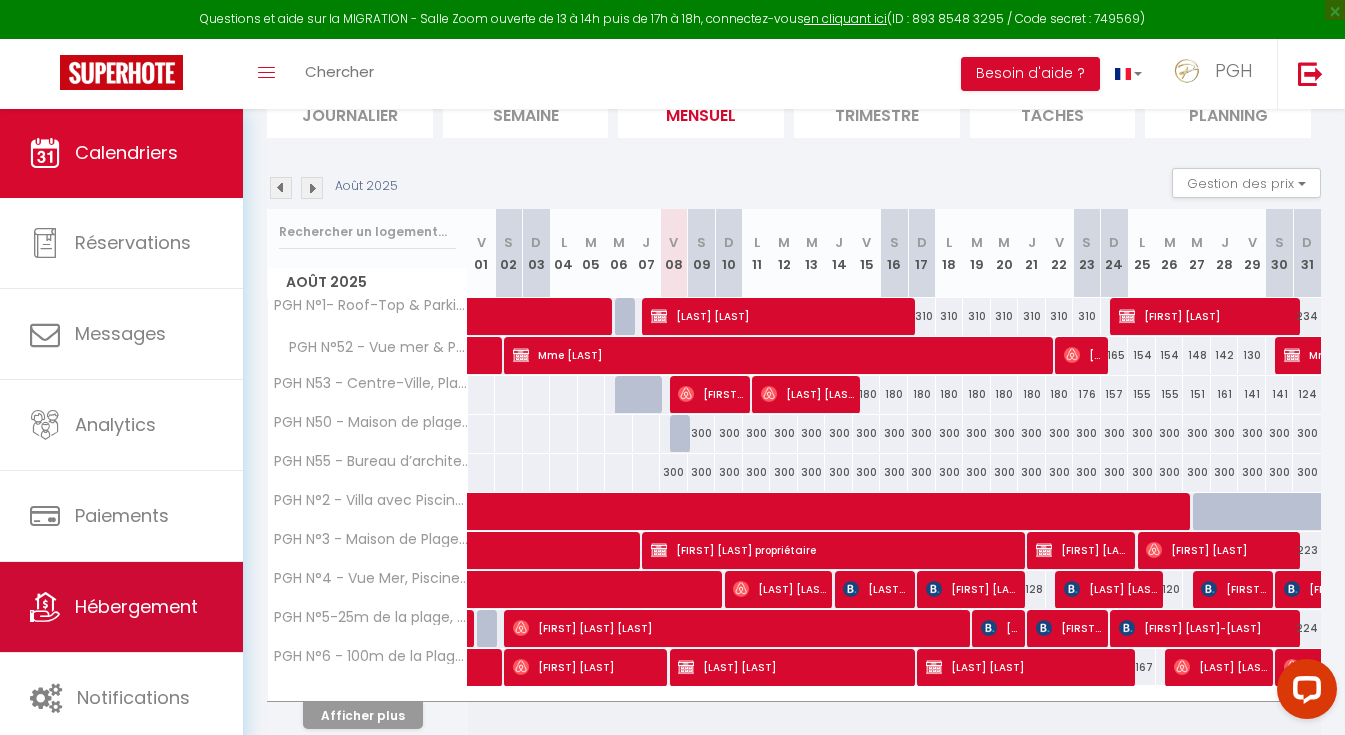 click on "Hébergement" at bounding box center [121, 607] 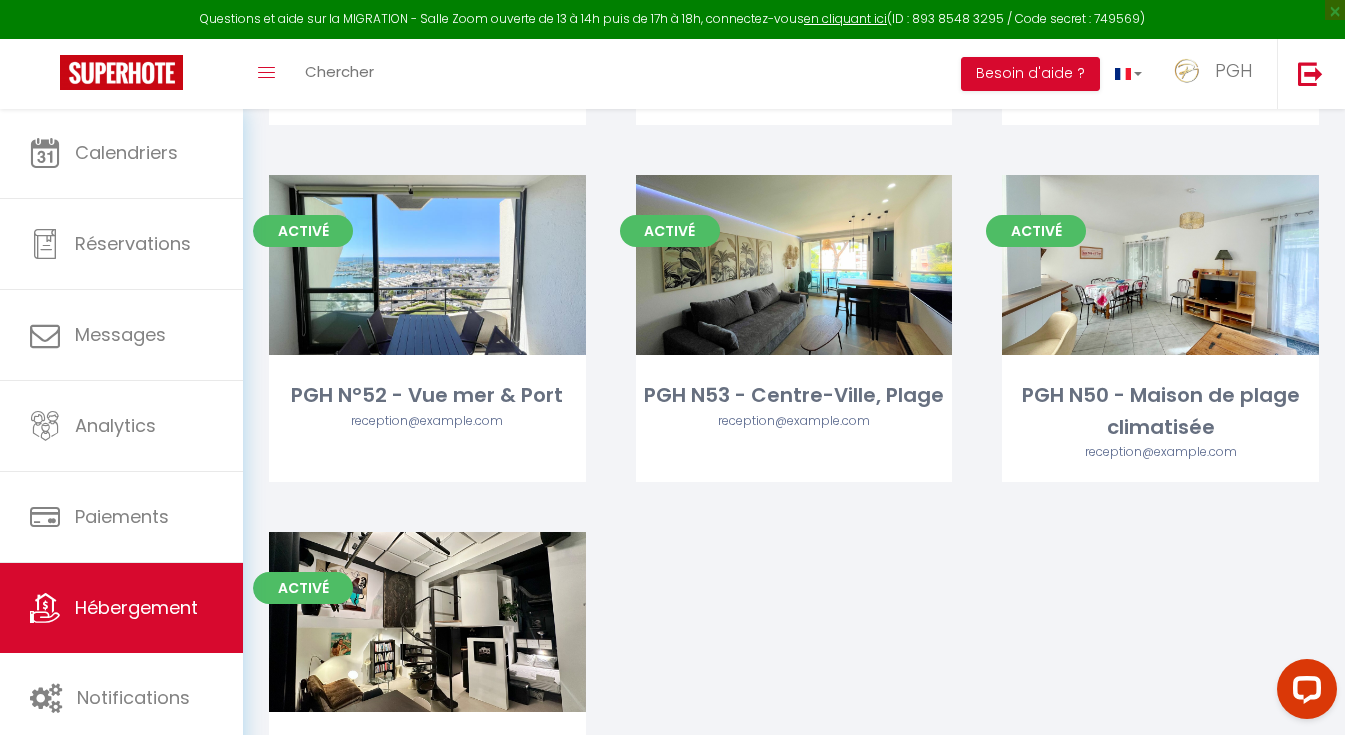 scroll, scrollTop: 5423, scrollLeft: 0, axis: vertical 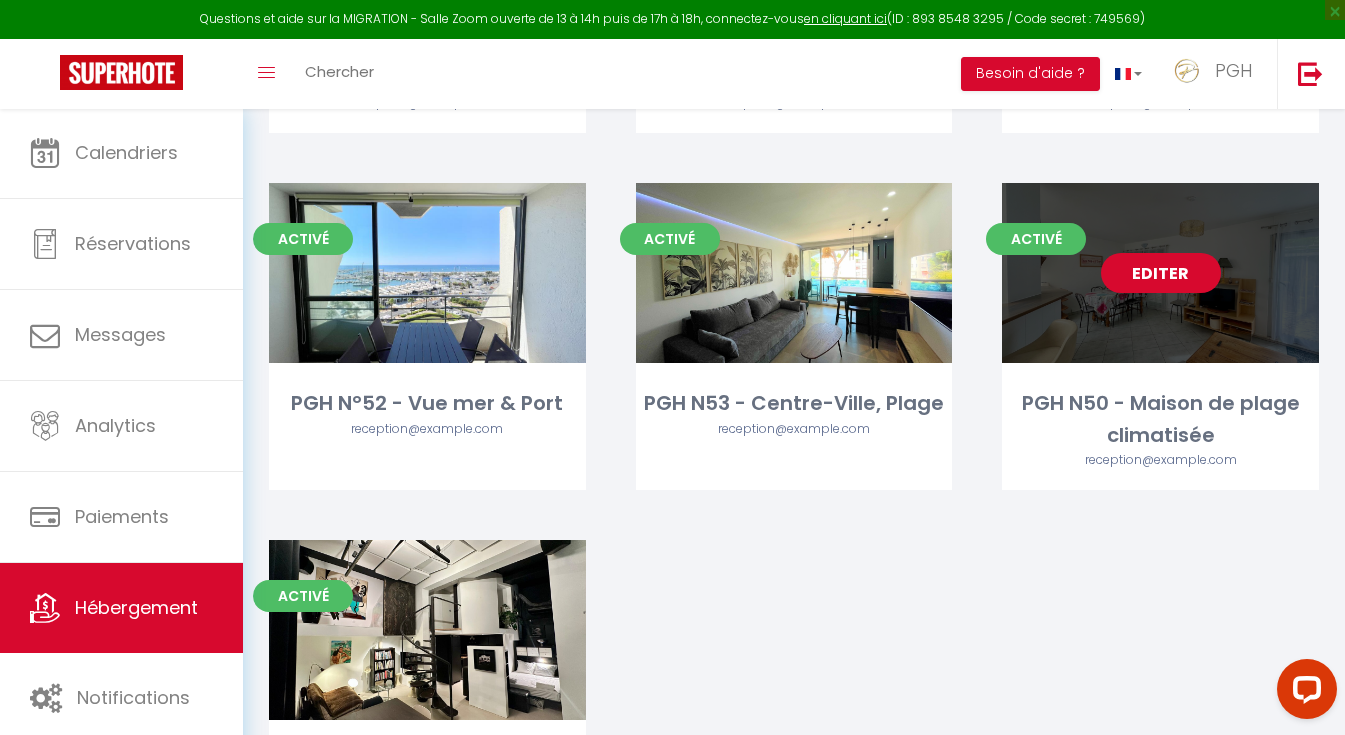click on "Editer" at bounding box center (1161, 273) 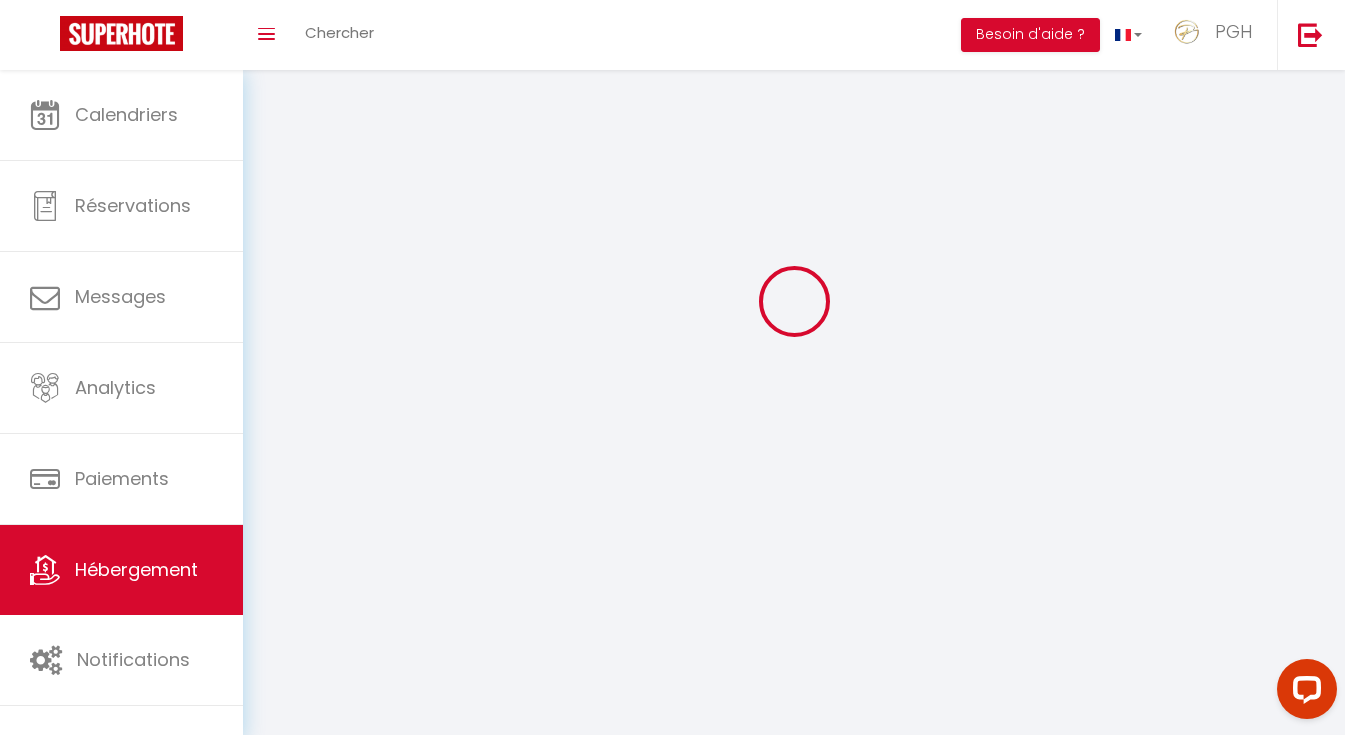 scroll, scrollTop: 0, scrollLeft: 0, axis: both 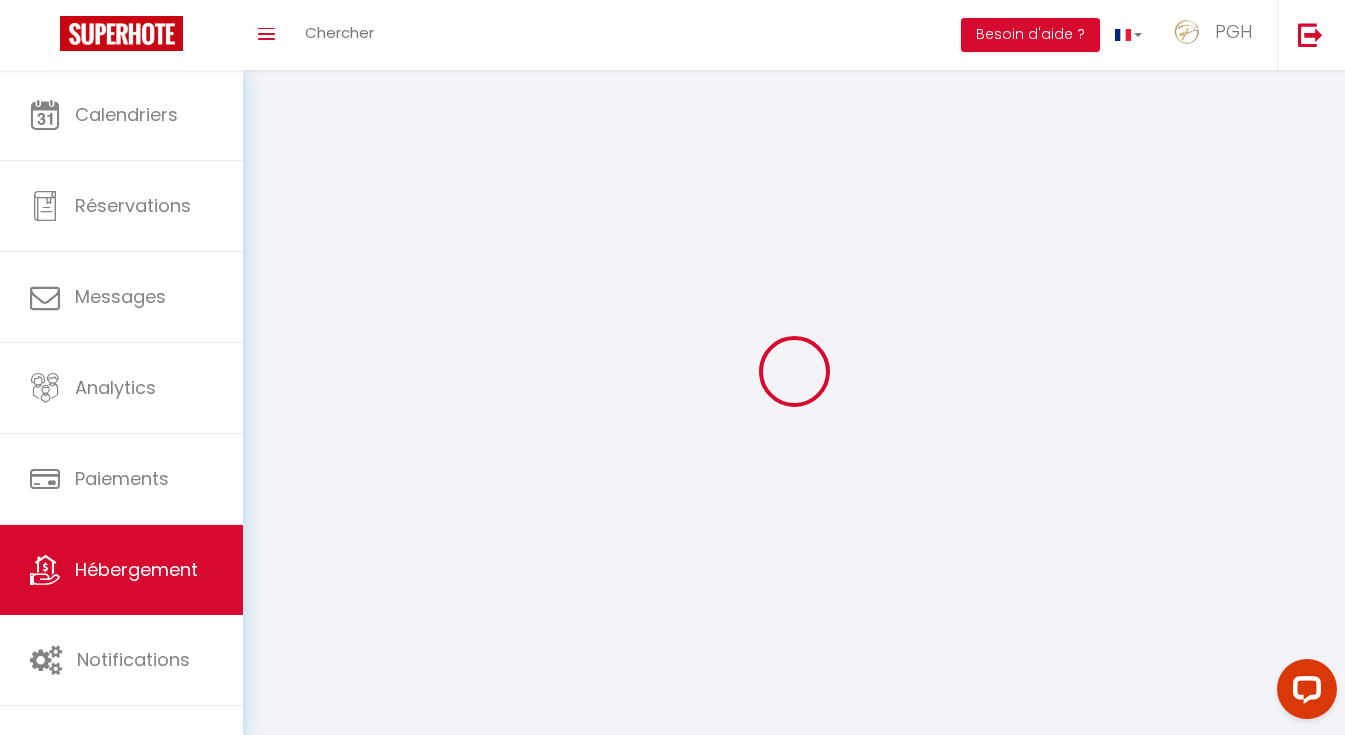 select 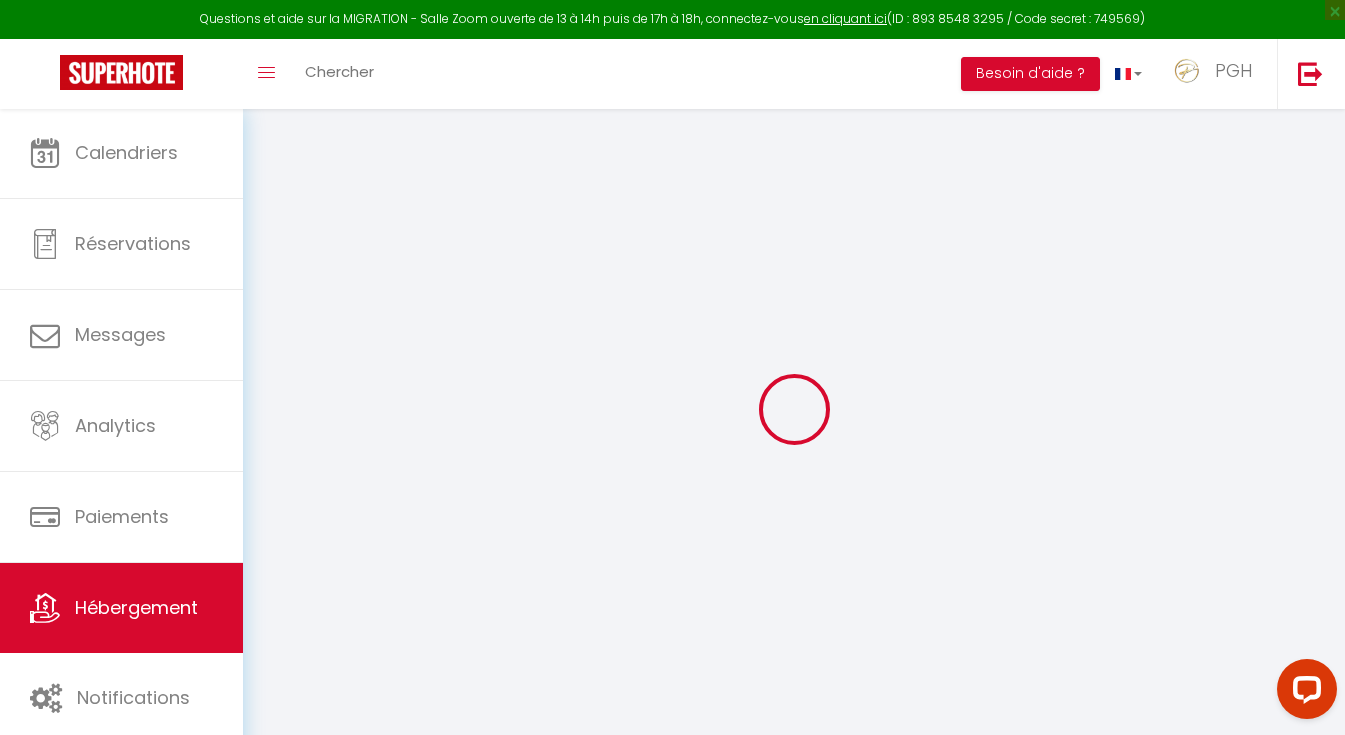 select 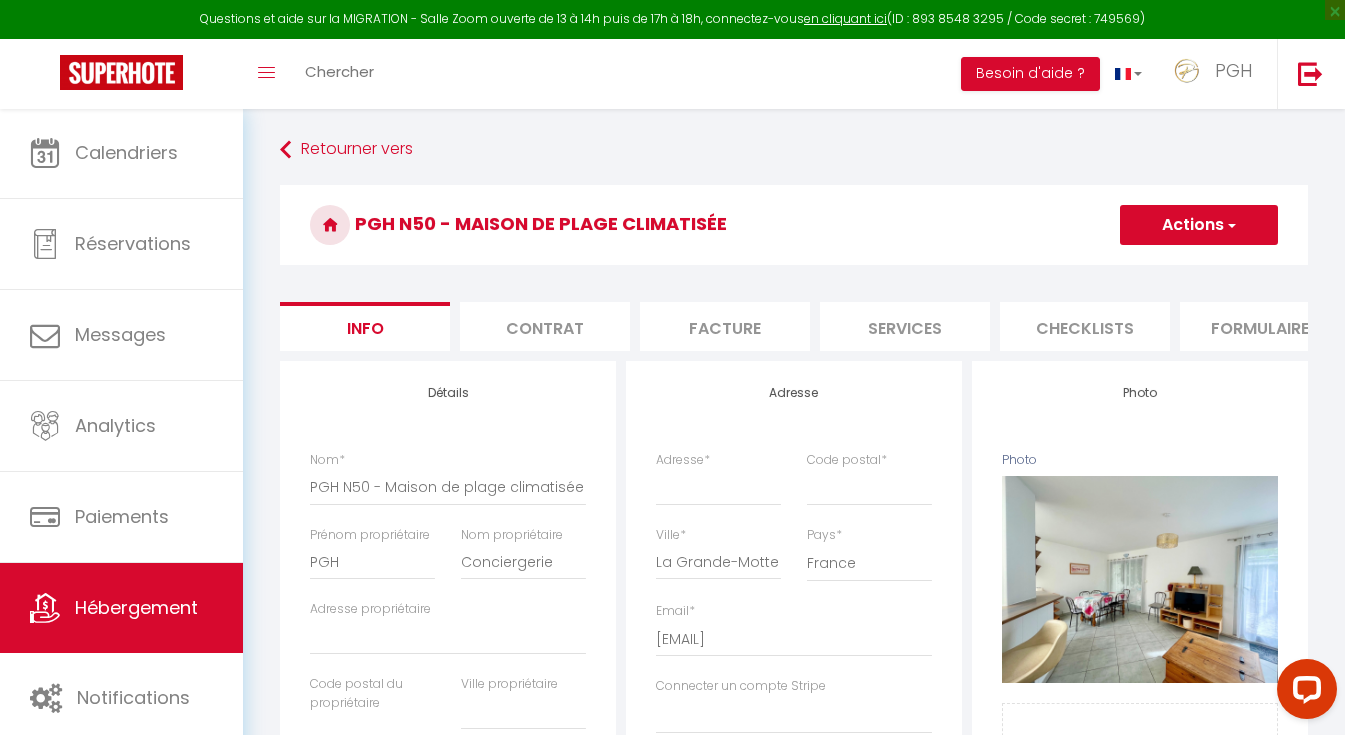 select 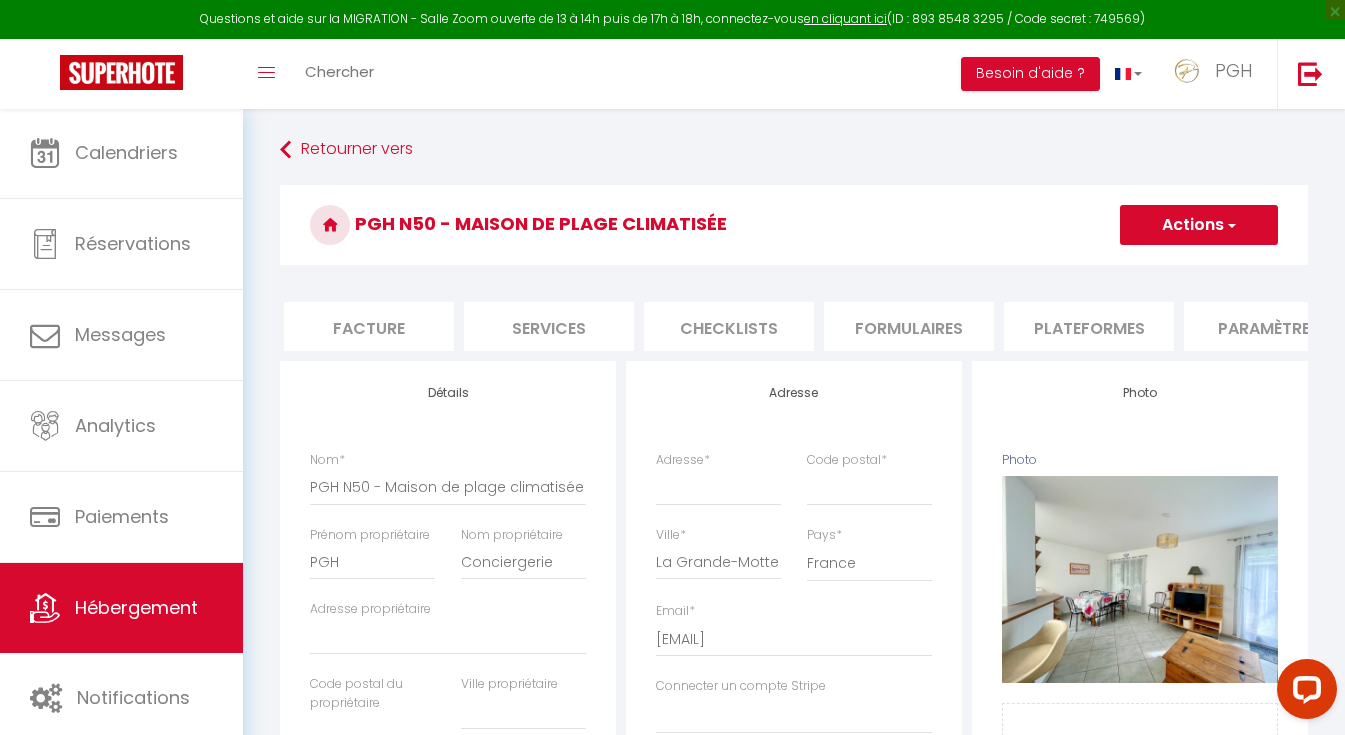 scroll, scrollTop: 0, scrollLeft: 404, axis: horizontal 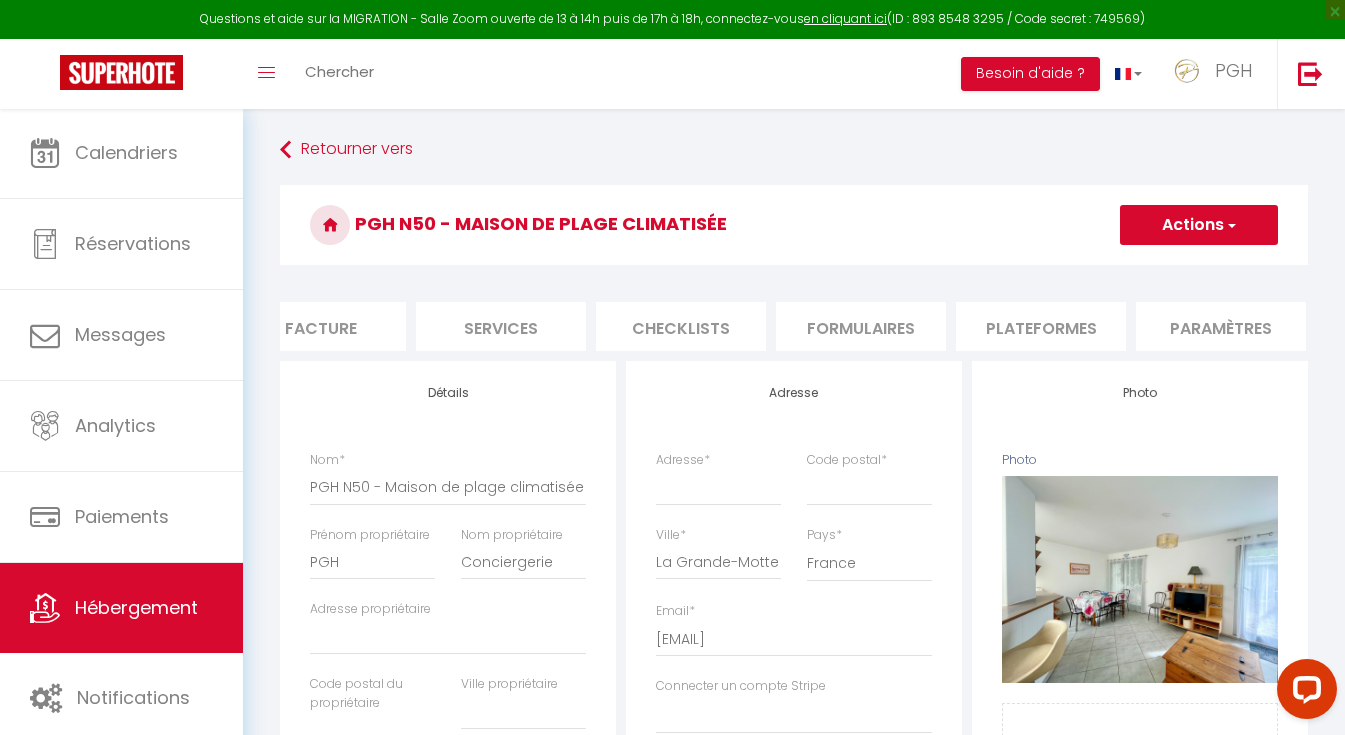 click on "Plateformes" at bounding box center (1041, 326) 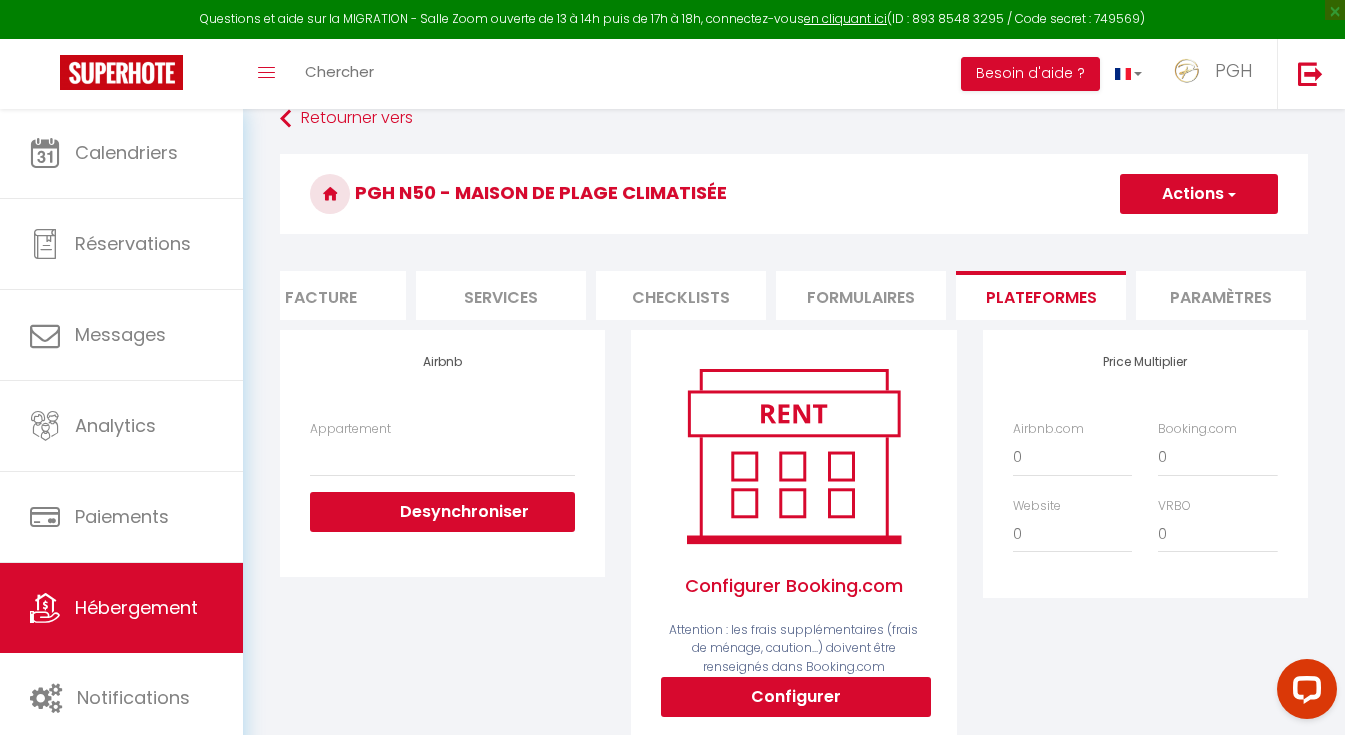 scroll, scrollTop: 34, scrollLeft: 0, axis: vertical 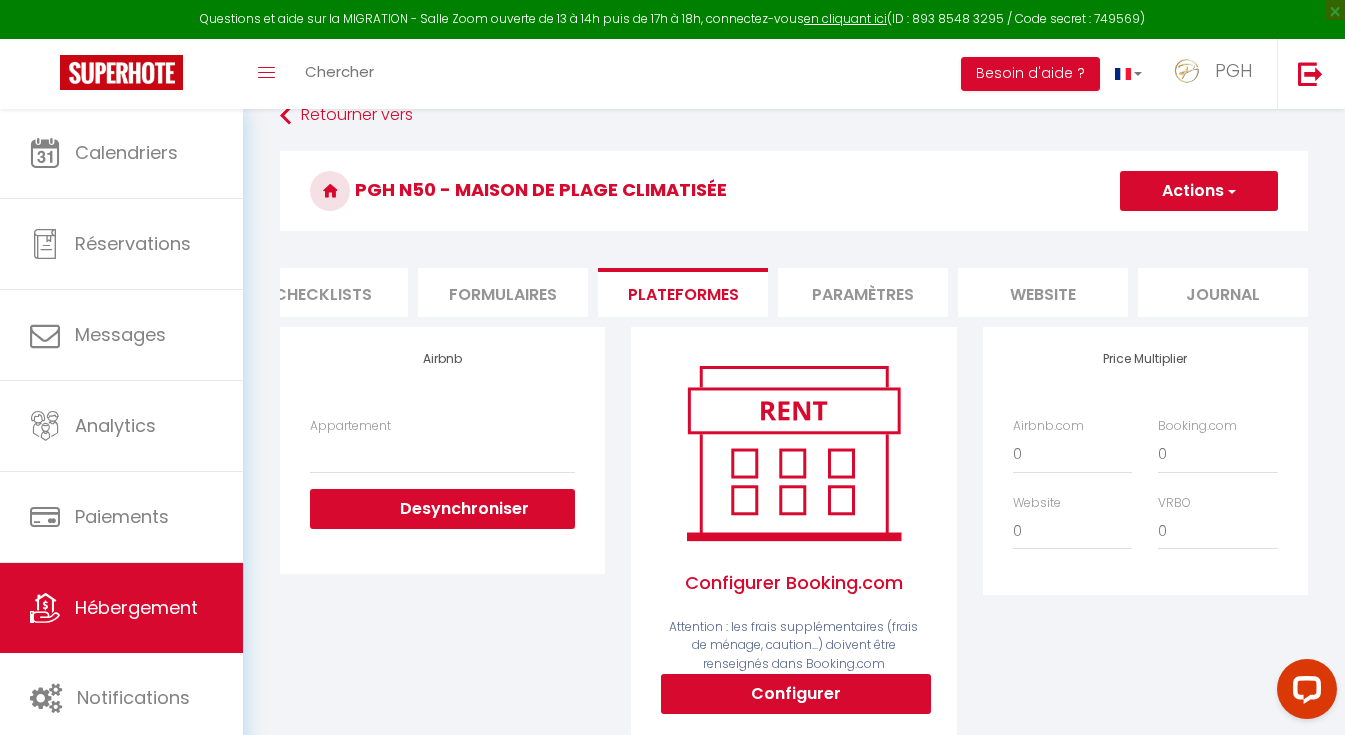 click on "website" at bounding box center (1043, 292) 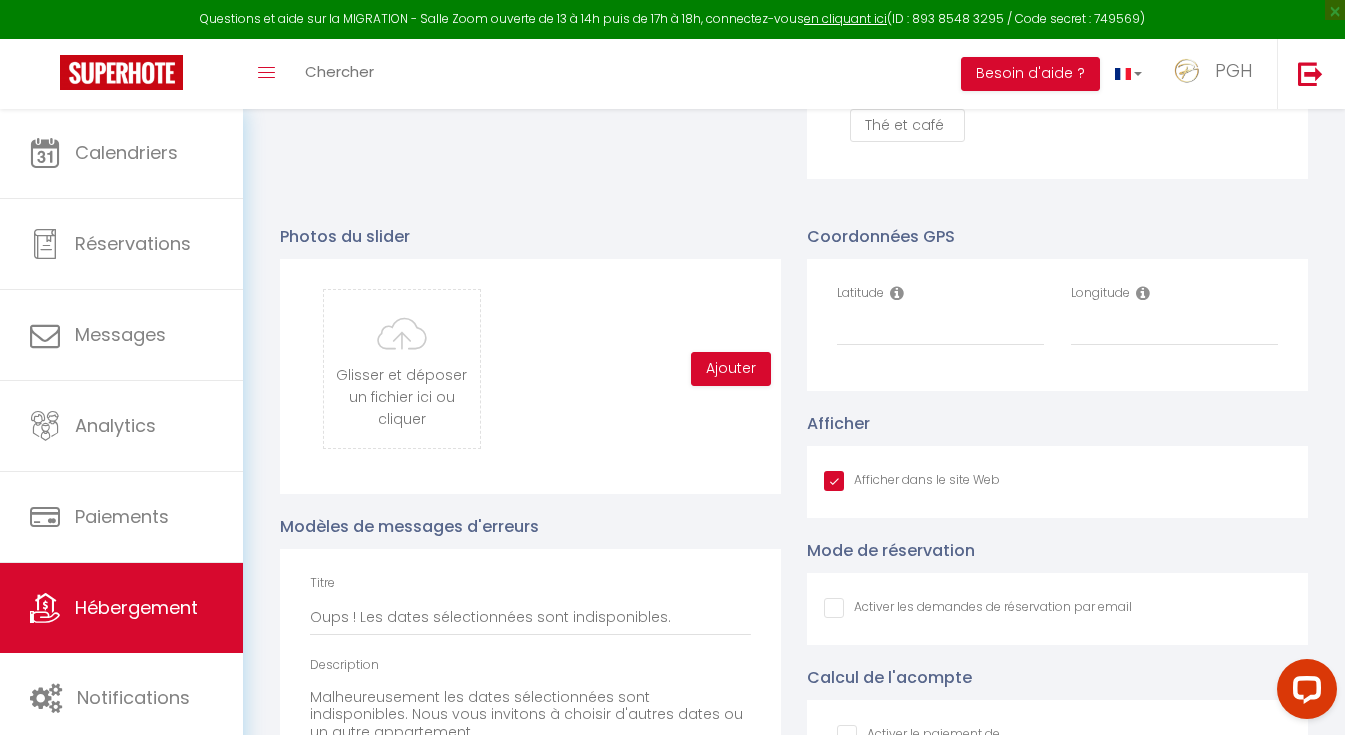 scroll, scrollTop: 2005, scrollLeft: 0, axis: vertical 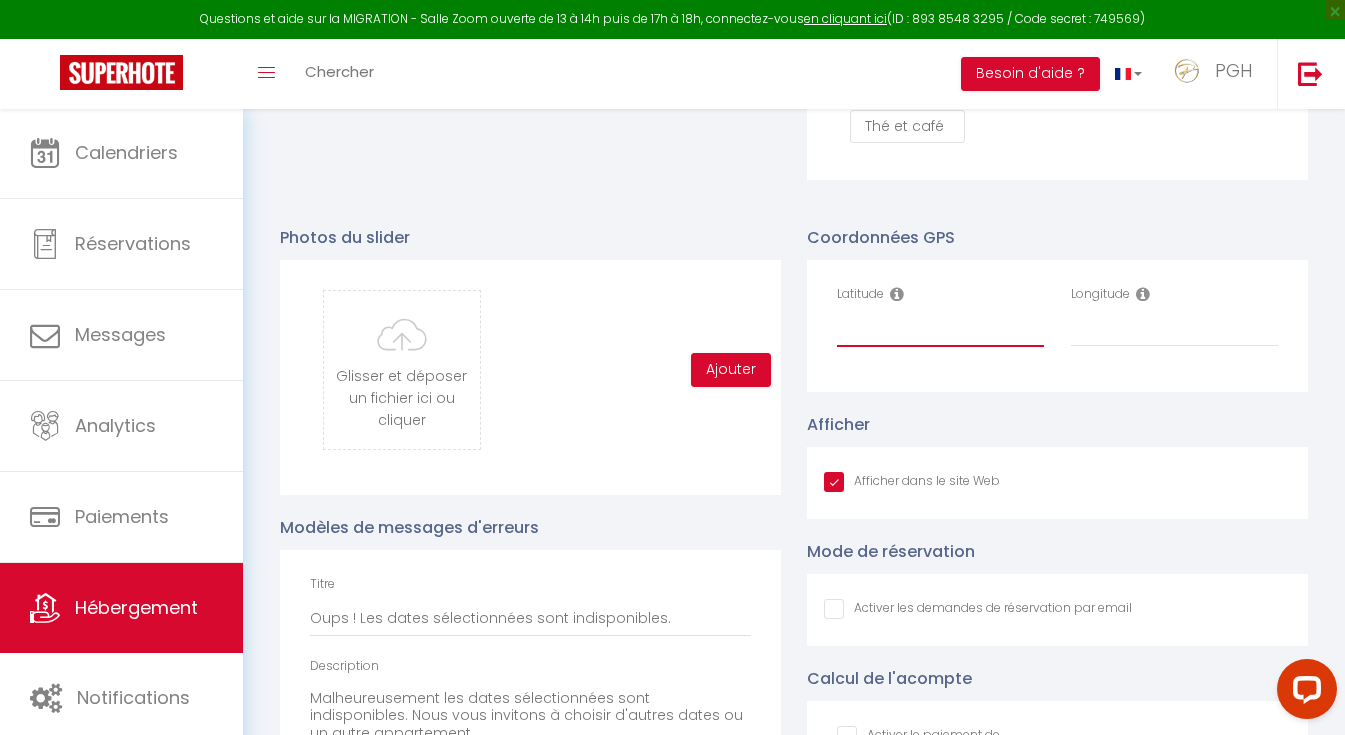 click on "Latitude" at bounding box center (940, 329) 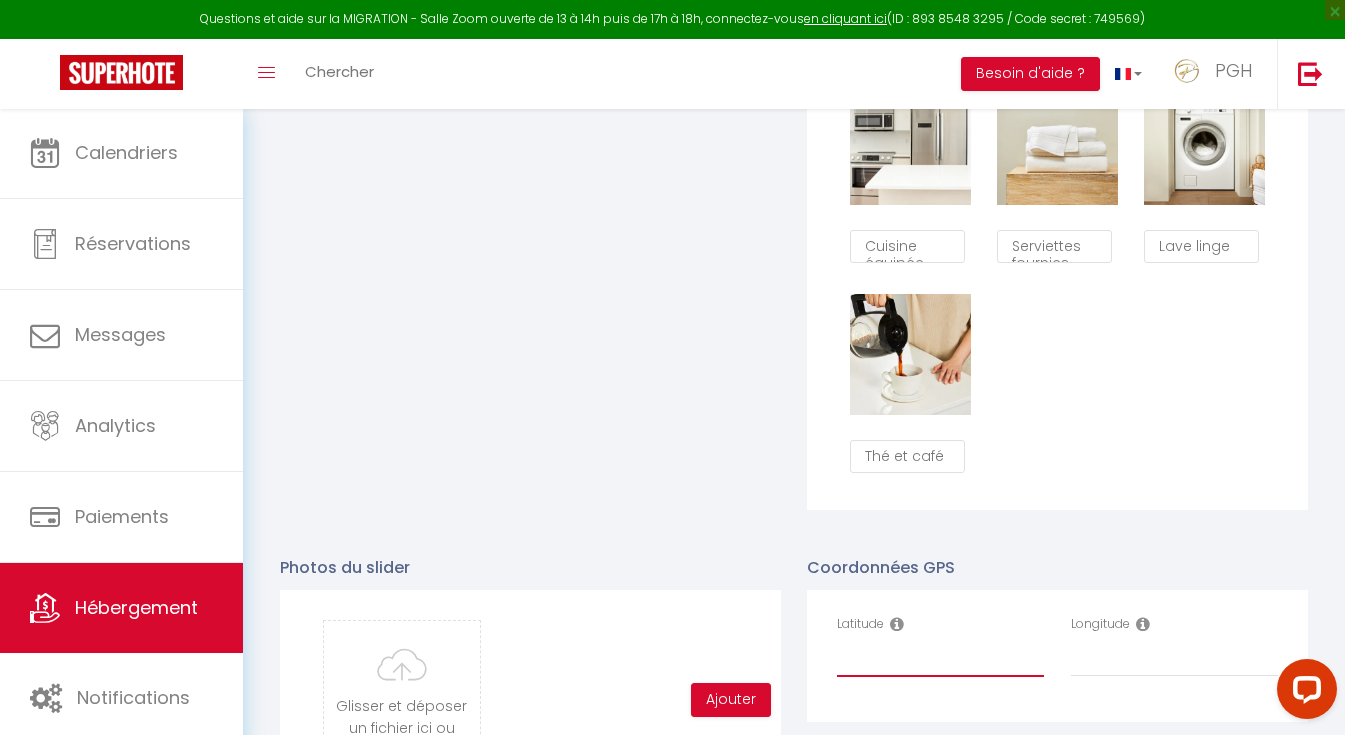 scroll, scrollTop: 1829, scrollLeft: 0, axis: vertical 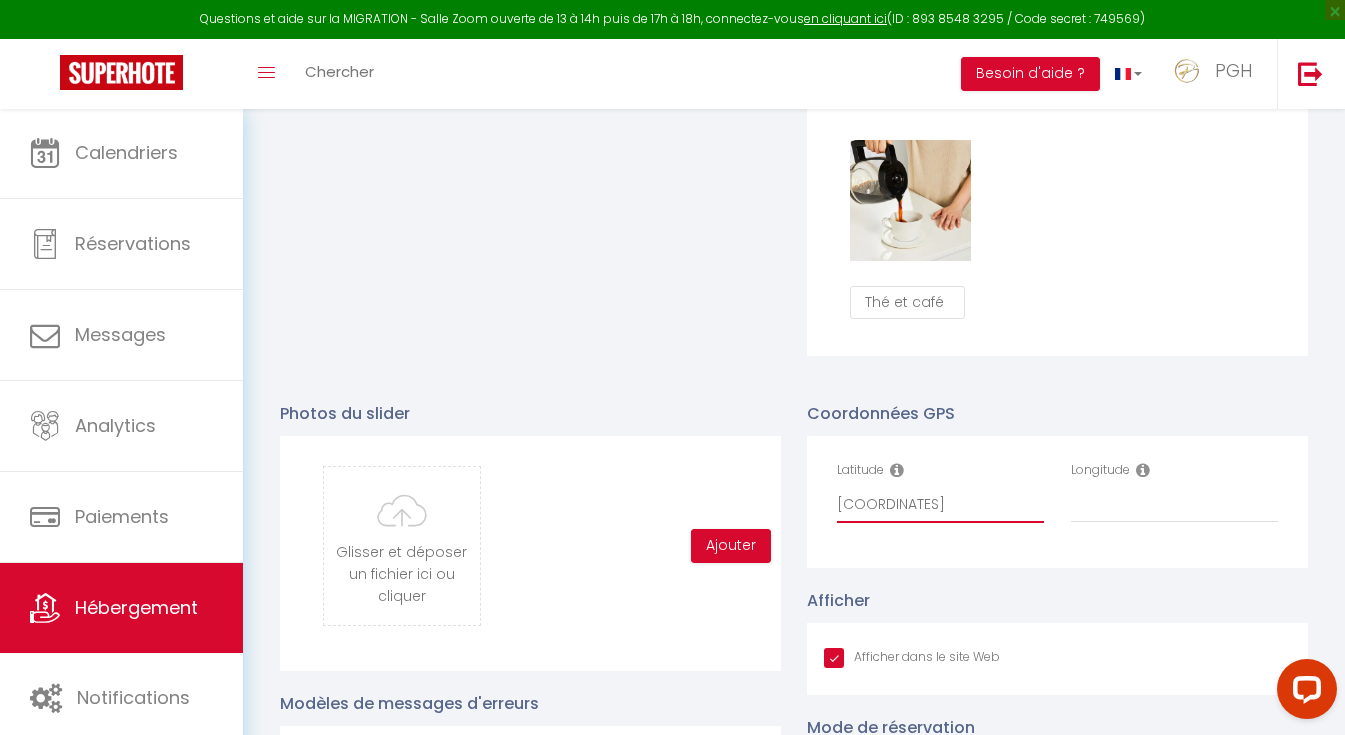 type on "[COORDINATES]" 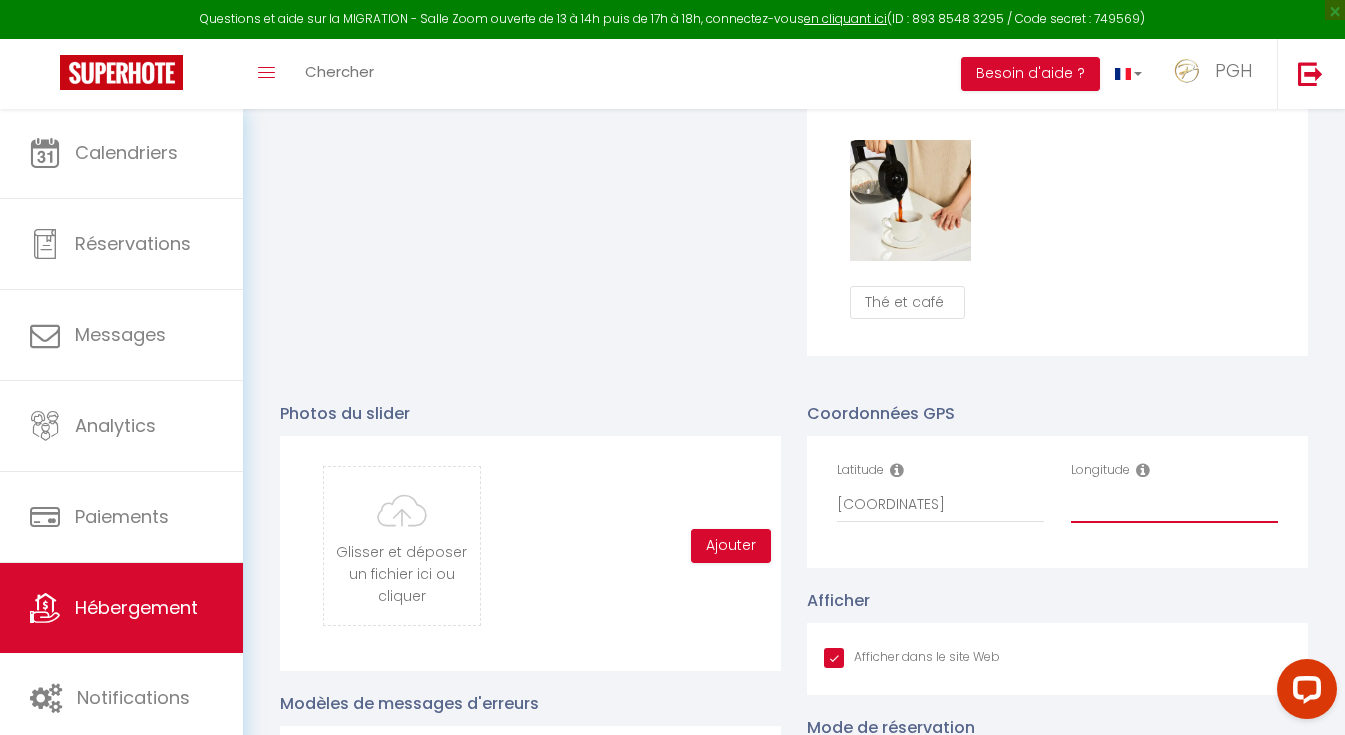 click on "Longitude" at bounding box center (1174, 505) 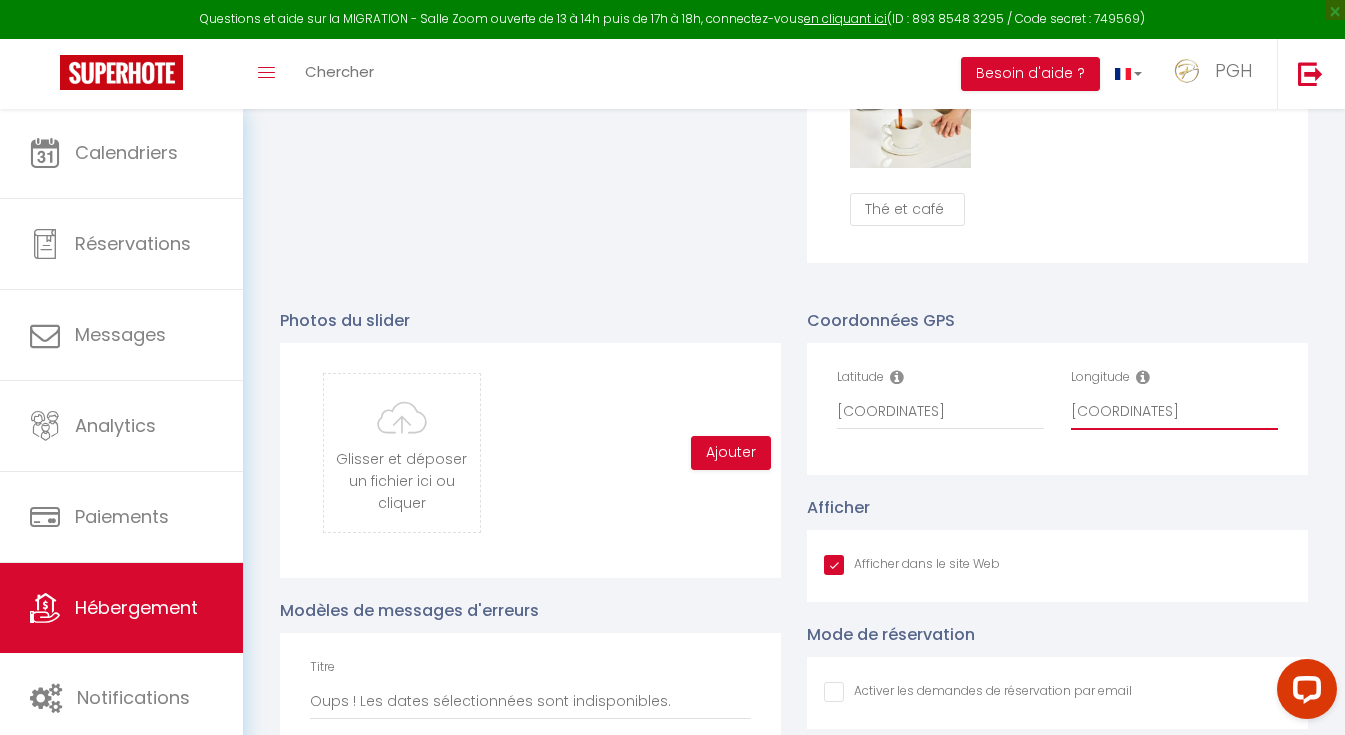 scroll, scrollTop: 1938, scrollLeft: 0, axis: vertical 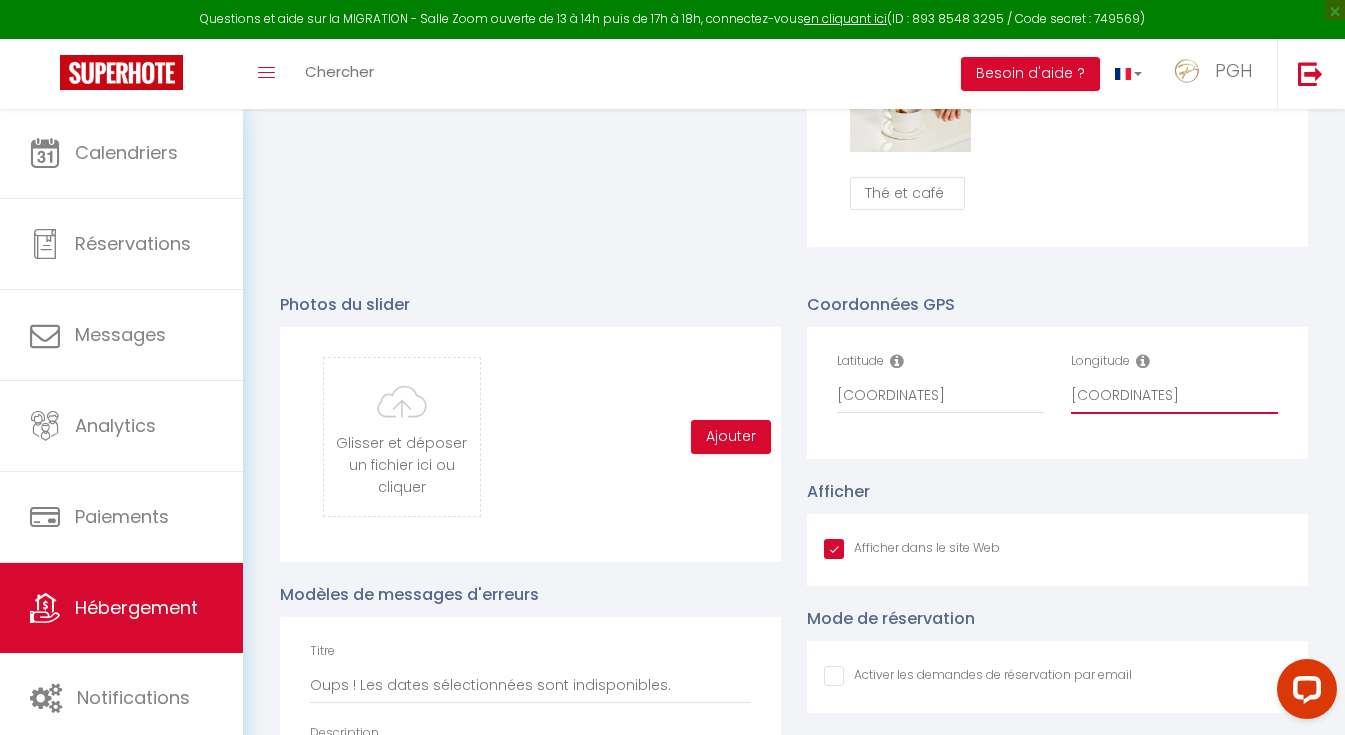 type on "[COORDINATES]" 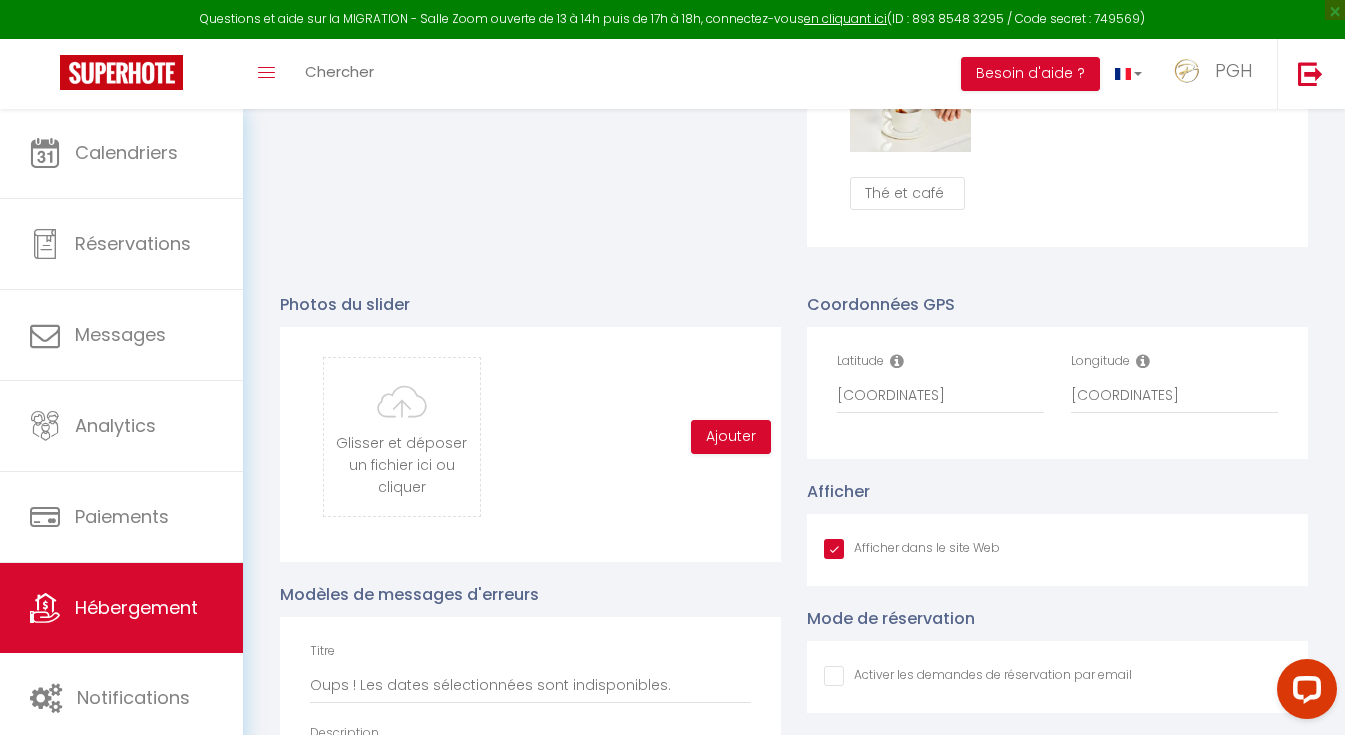 click on "Afficher dans le site Web" at bounding box center [912, 549] 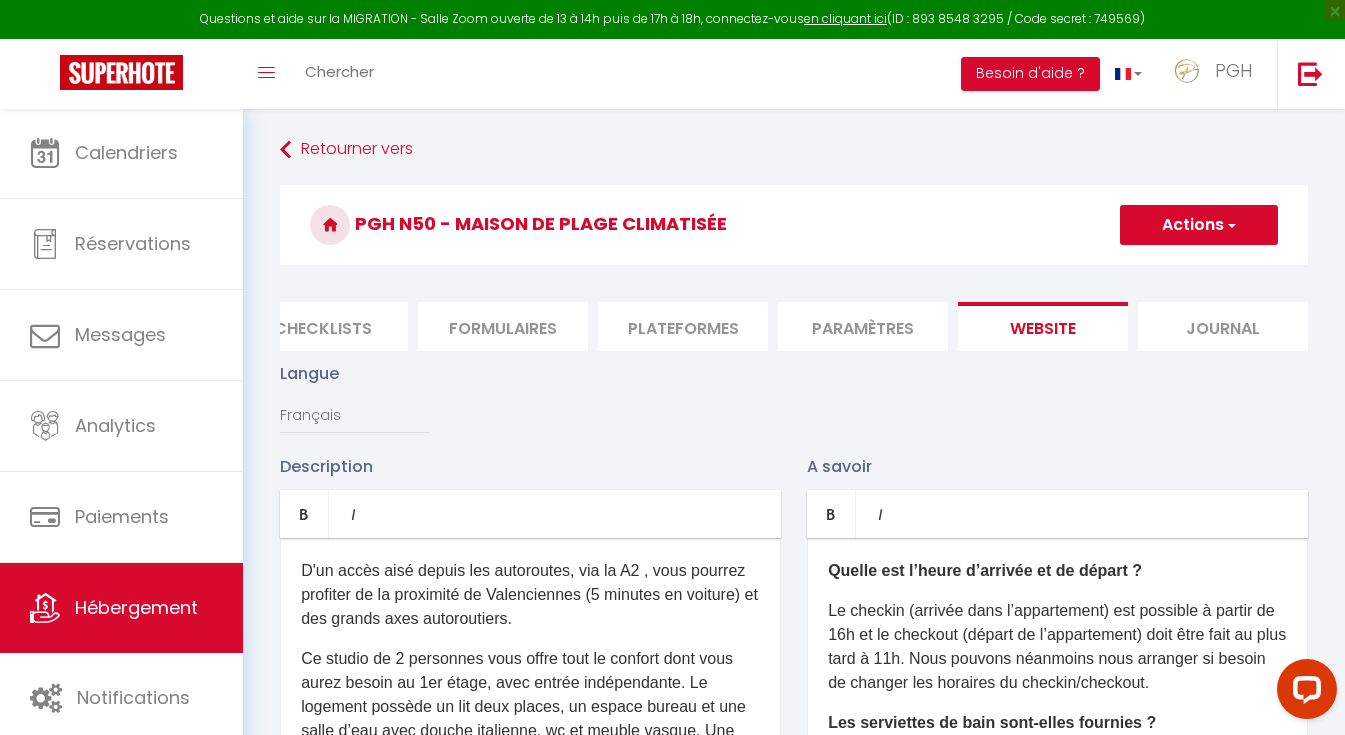 scroll, scrollTop: -1, scrollLeft: 0, axis: vertical 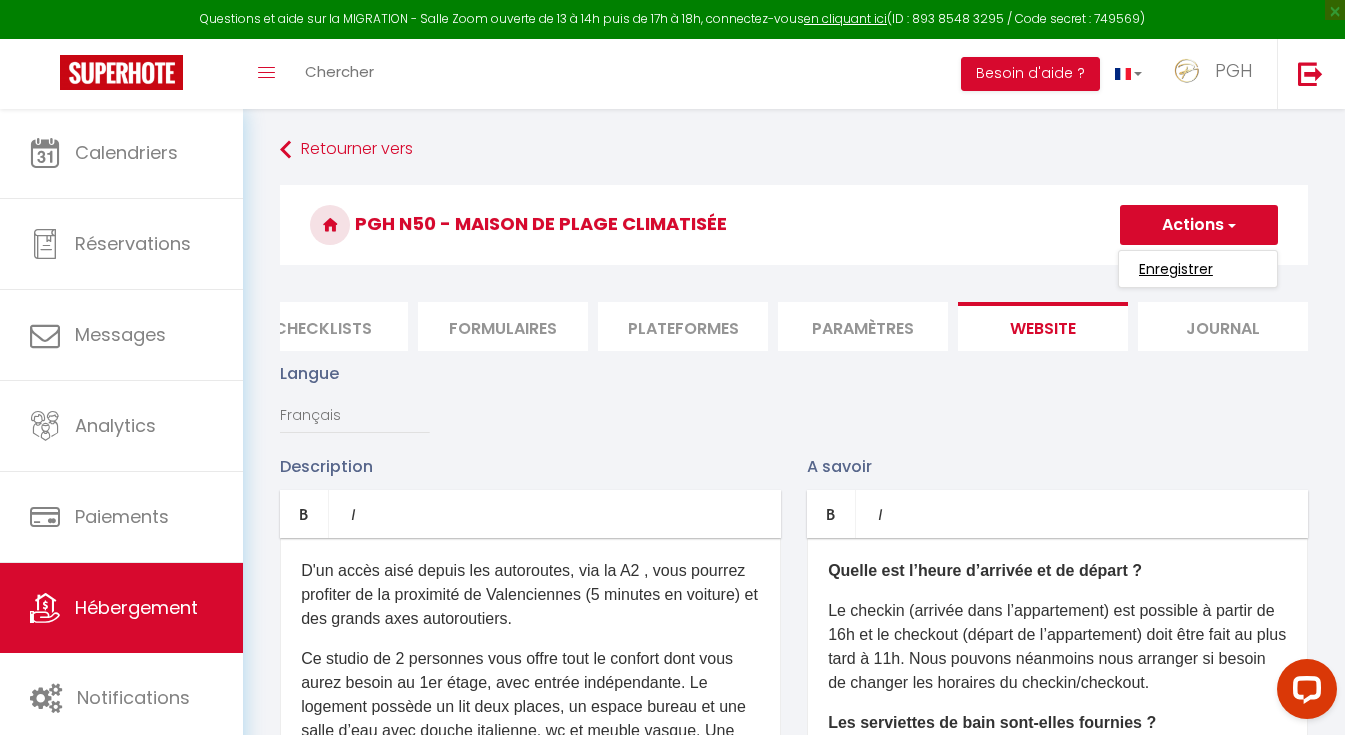 click on "Enregistrer" at bounding box center (1176, 269) 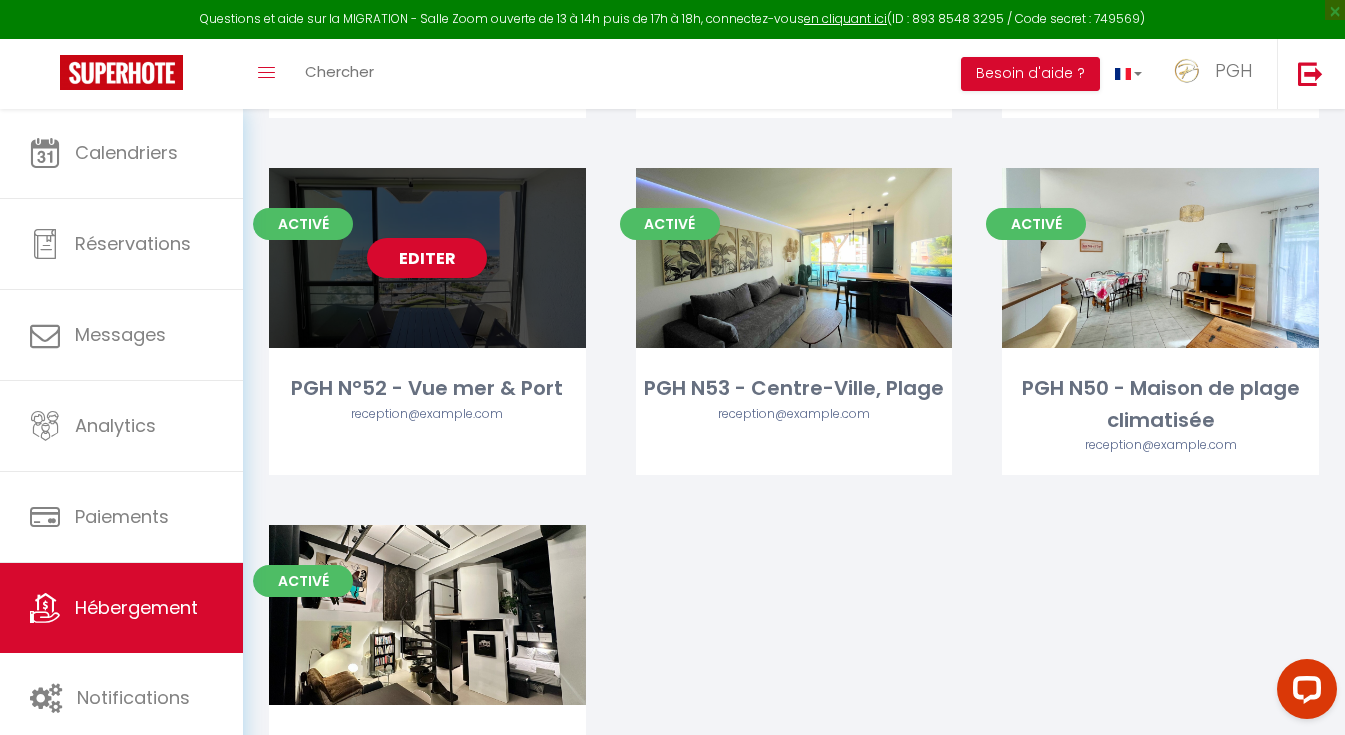 scroll, scrollTop: 5541, scrollLeft: 0, axis: vertical 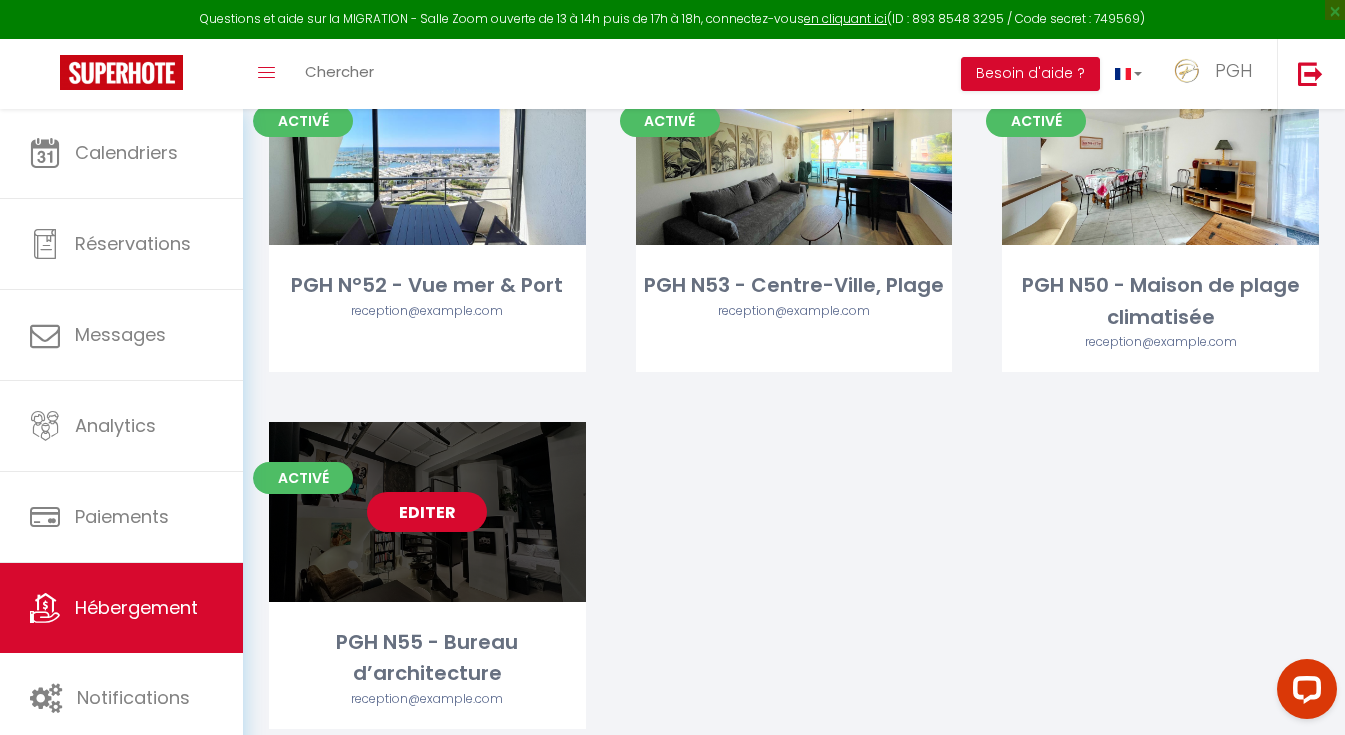click on "Editer" at bounding box center [427, 512] 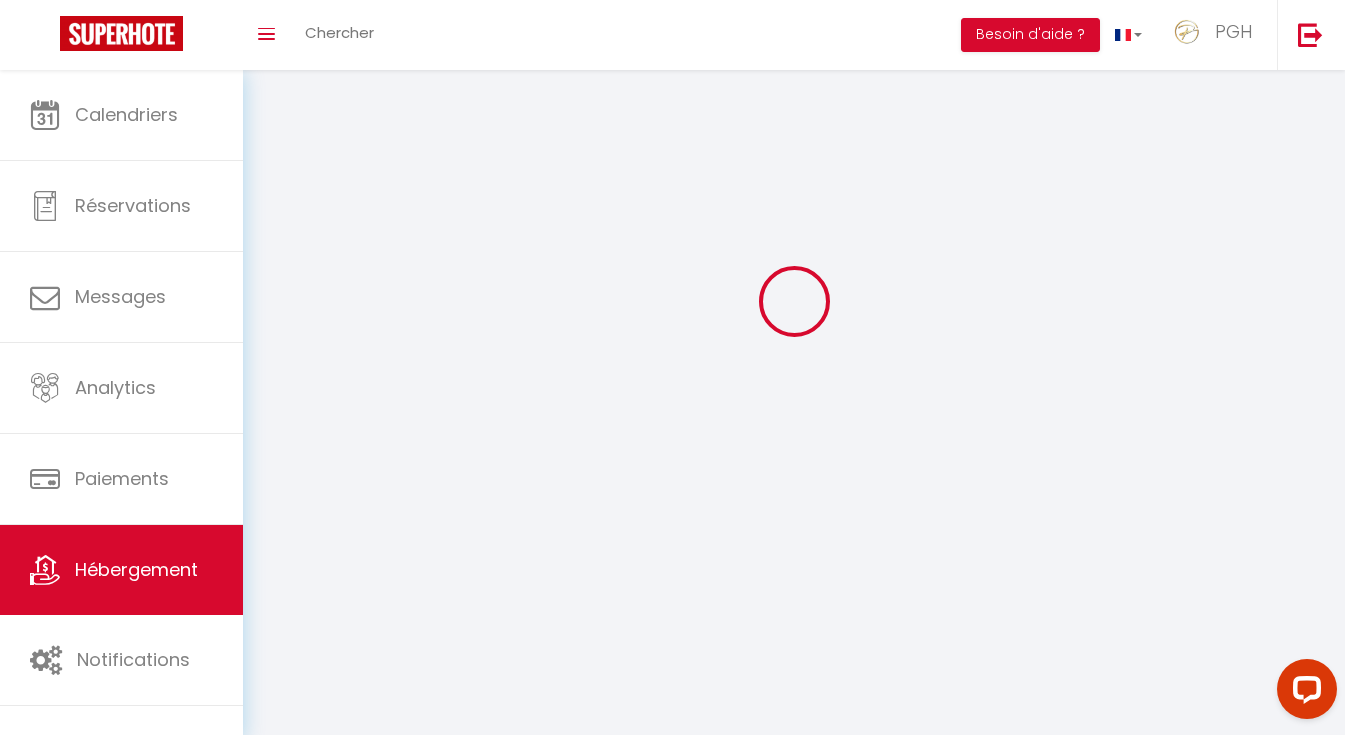 scroll, scrollTop: 0, scrollLeft: 0, axis: both 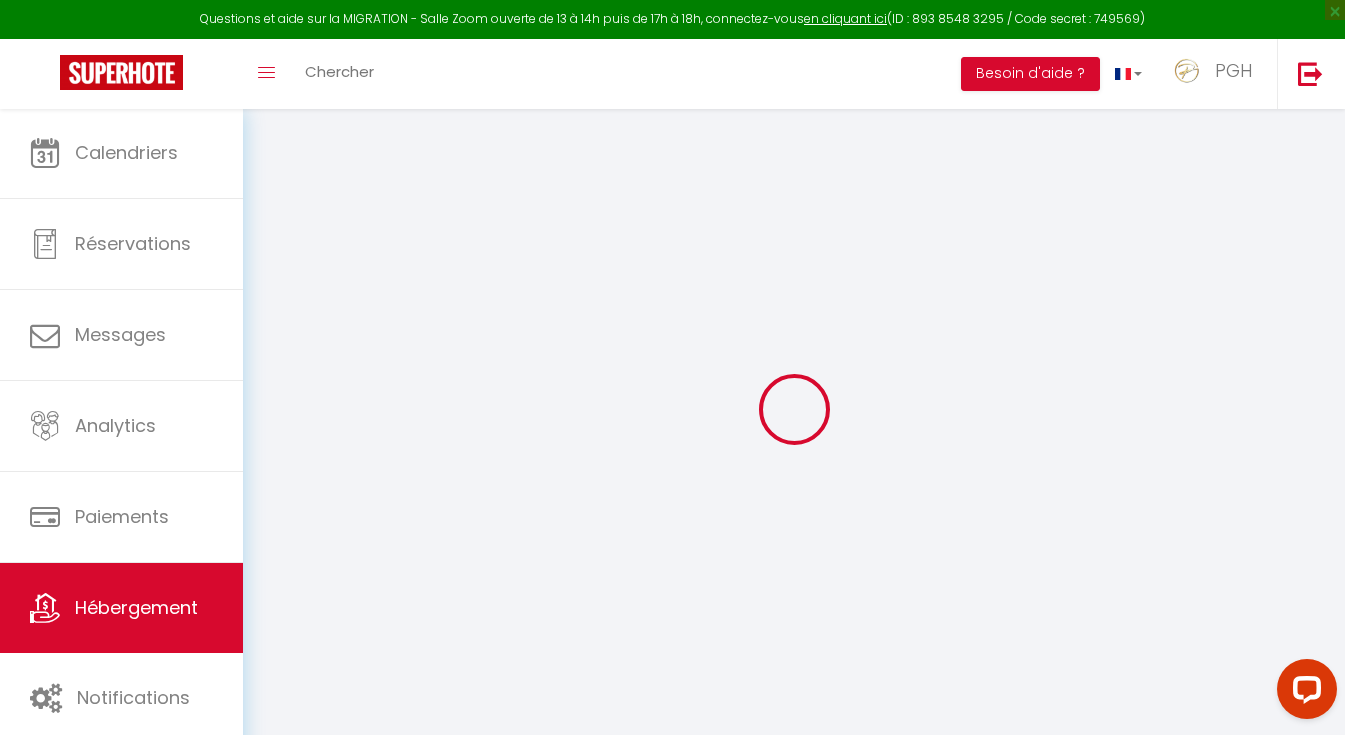 checkbox on "true" 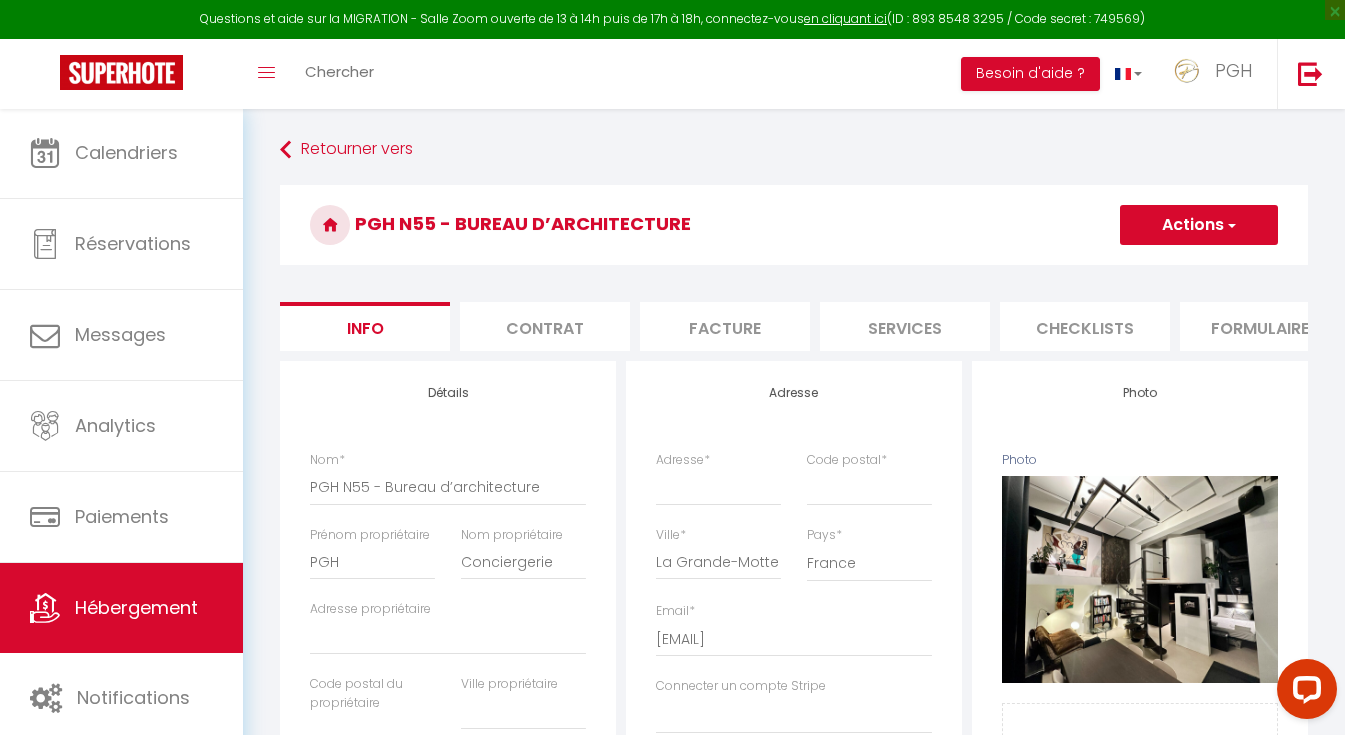 select 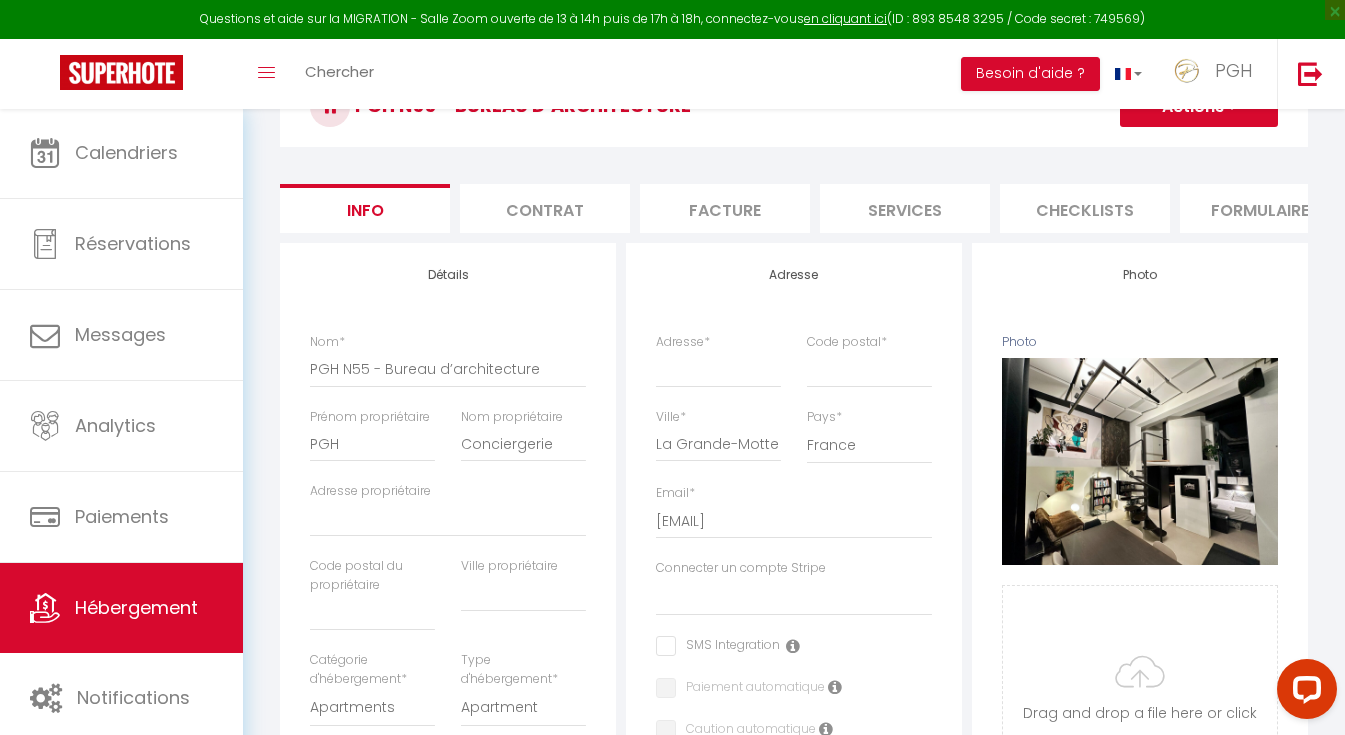 click on "Services" at bounding box center (905, 208) 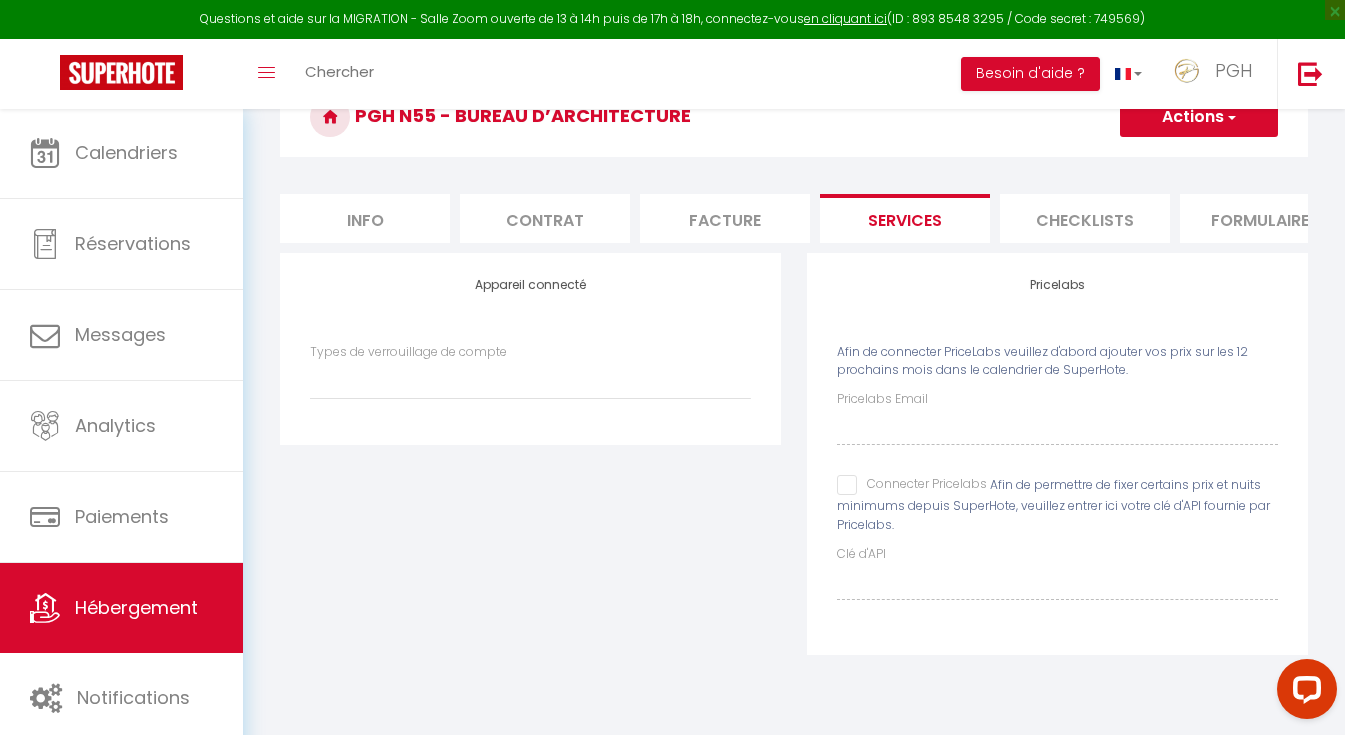 scroll, scrollTop: 108, scrollLeft: 0, axis: vertical 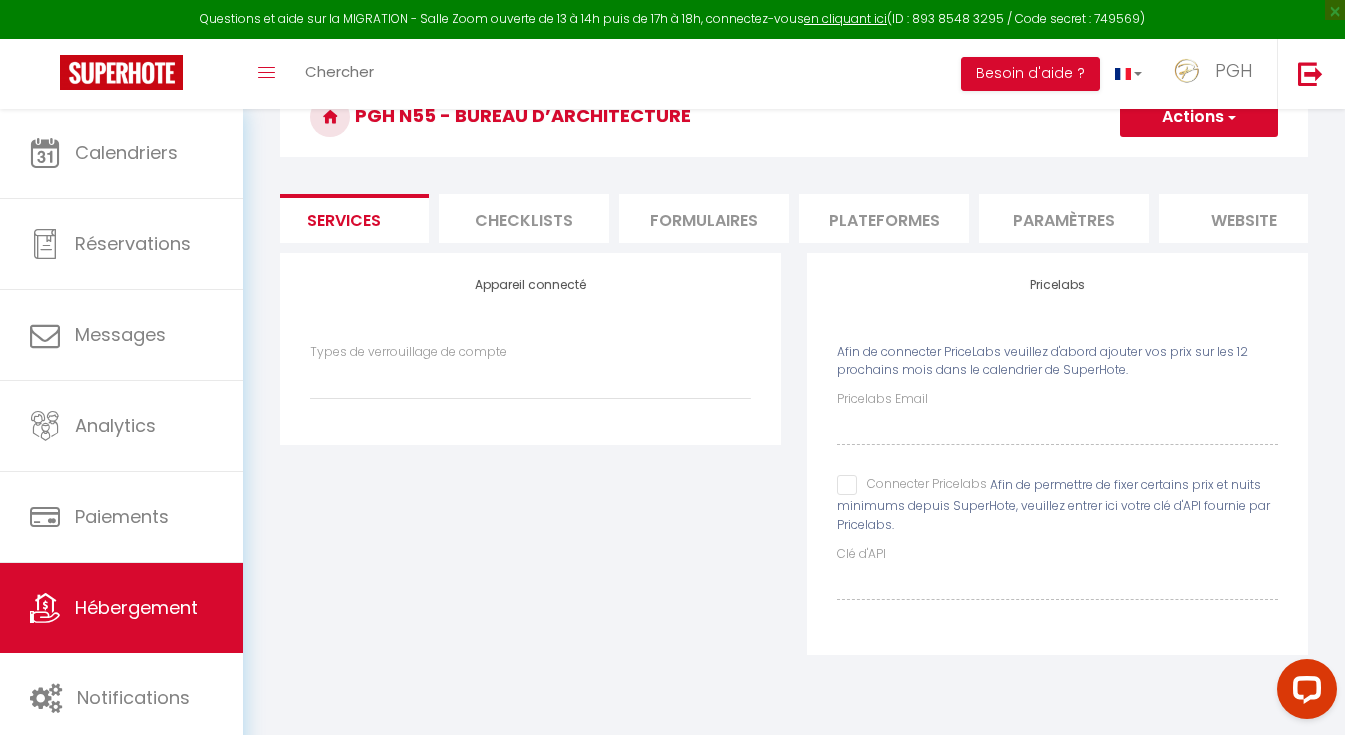 click on "Paramètres" at bounding box center [1064, 218] 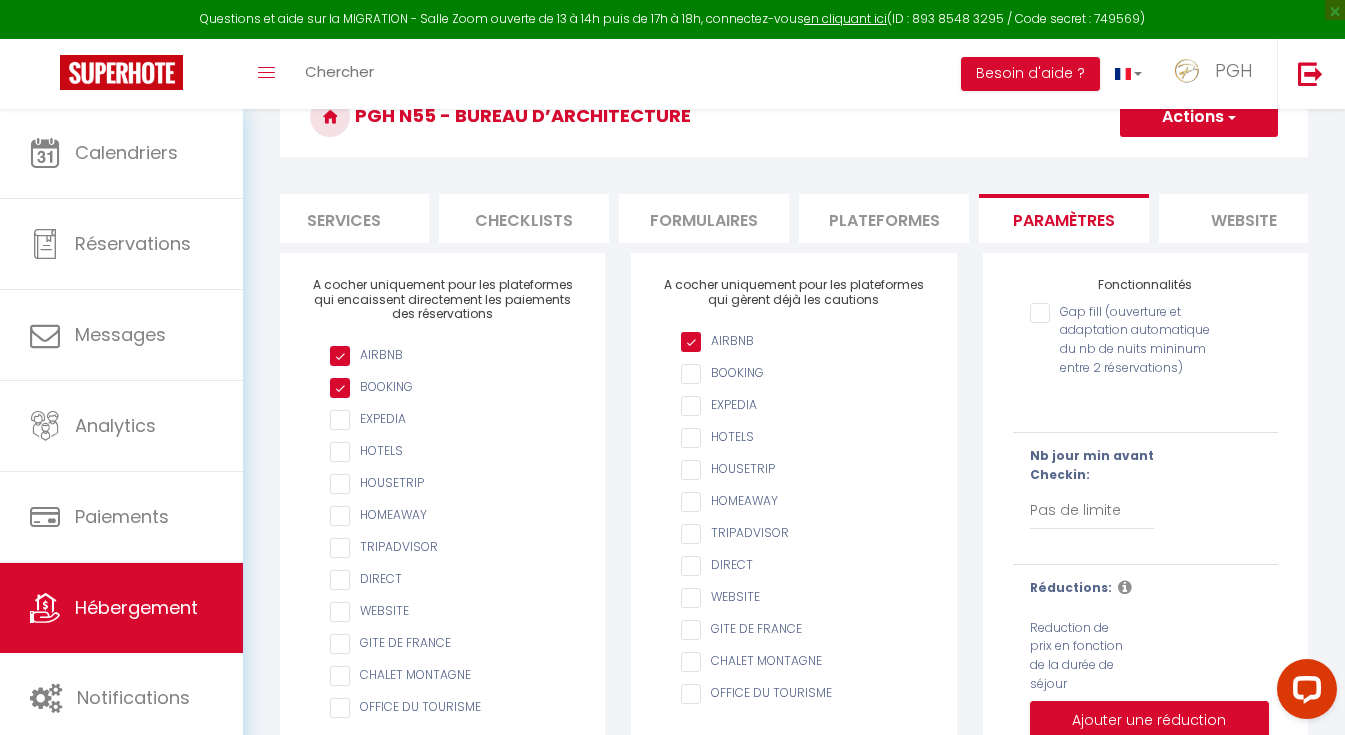 click on "website" at bounding box center (1244, 218) 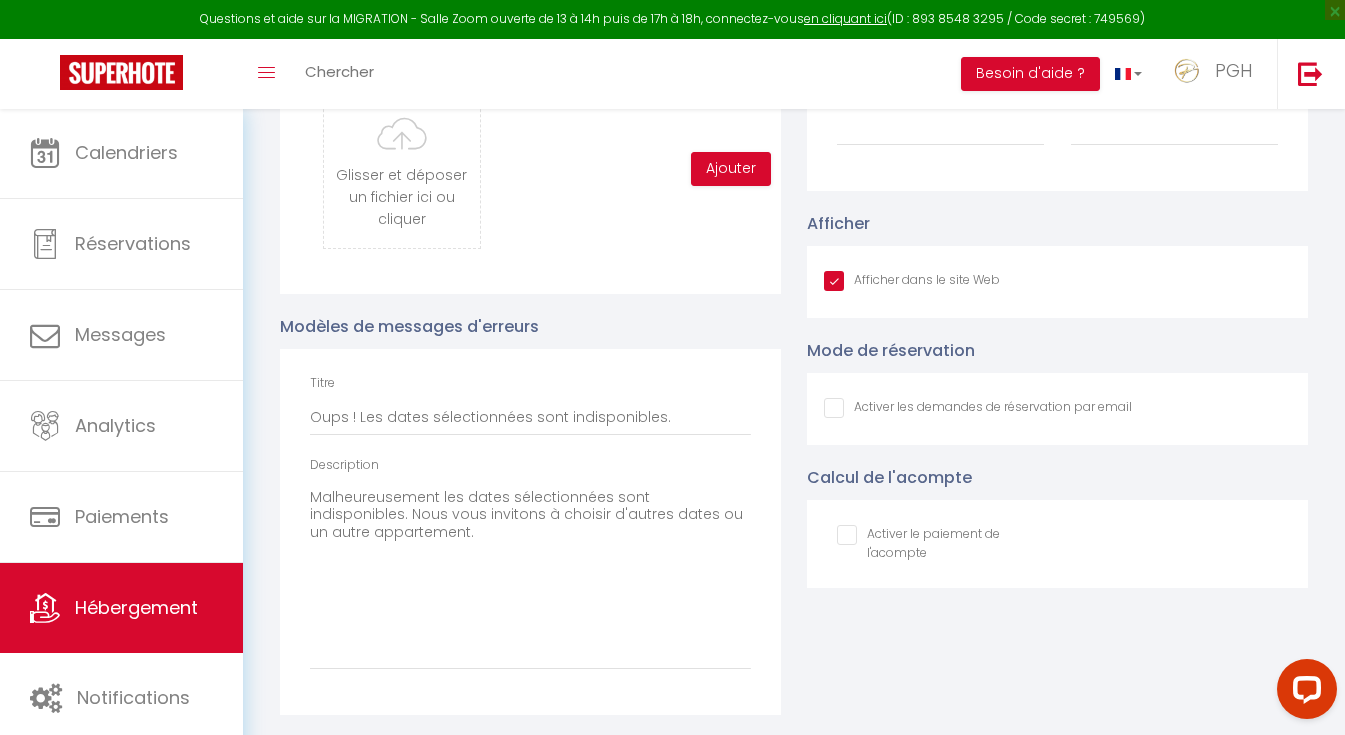 click on "Afficher dans le site Web" at bounding box center (912, 281) 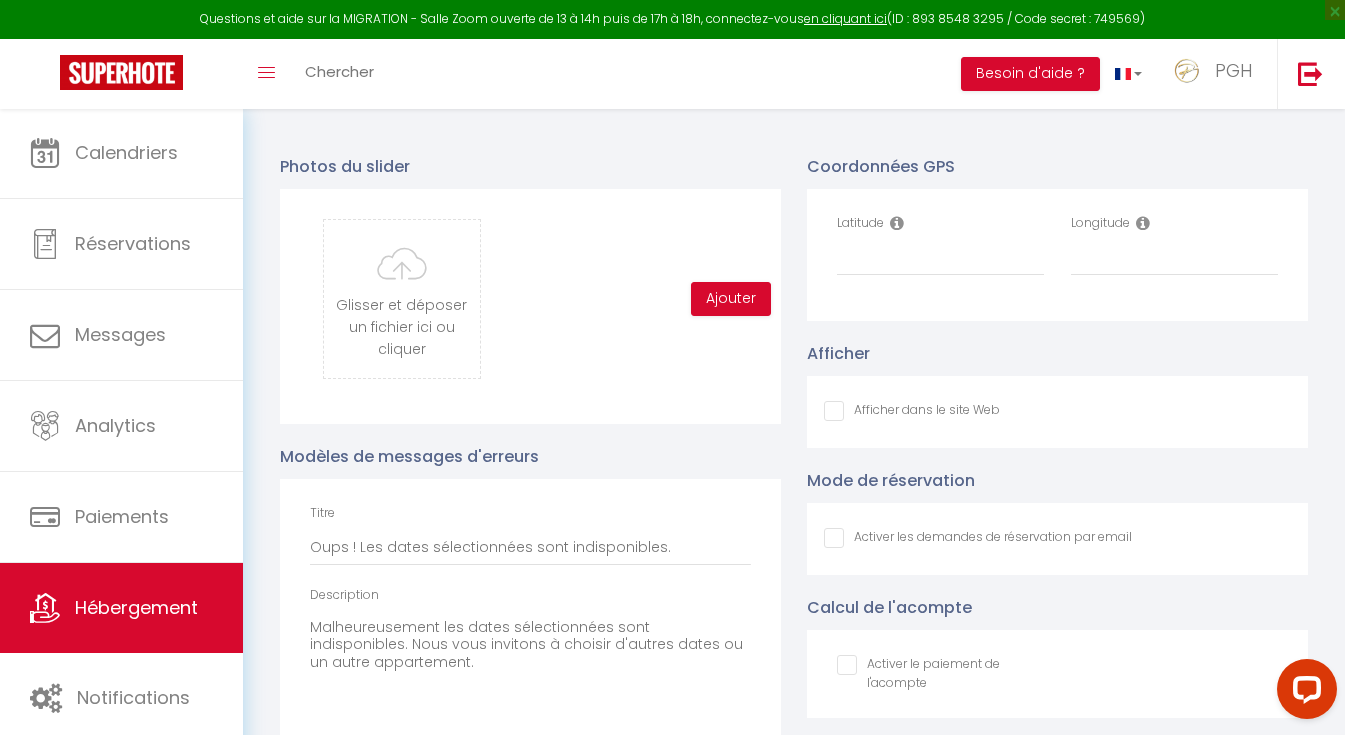 scroll, scrollTop: 2077, scrollLeft: 0, axis: vertical 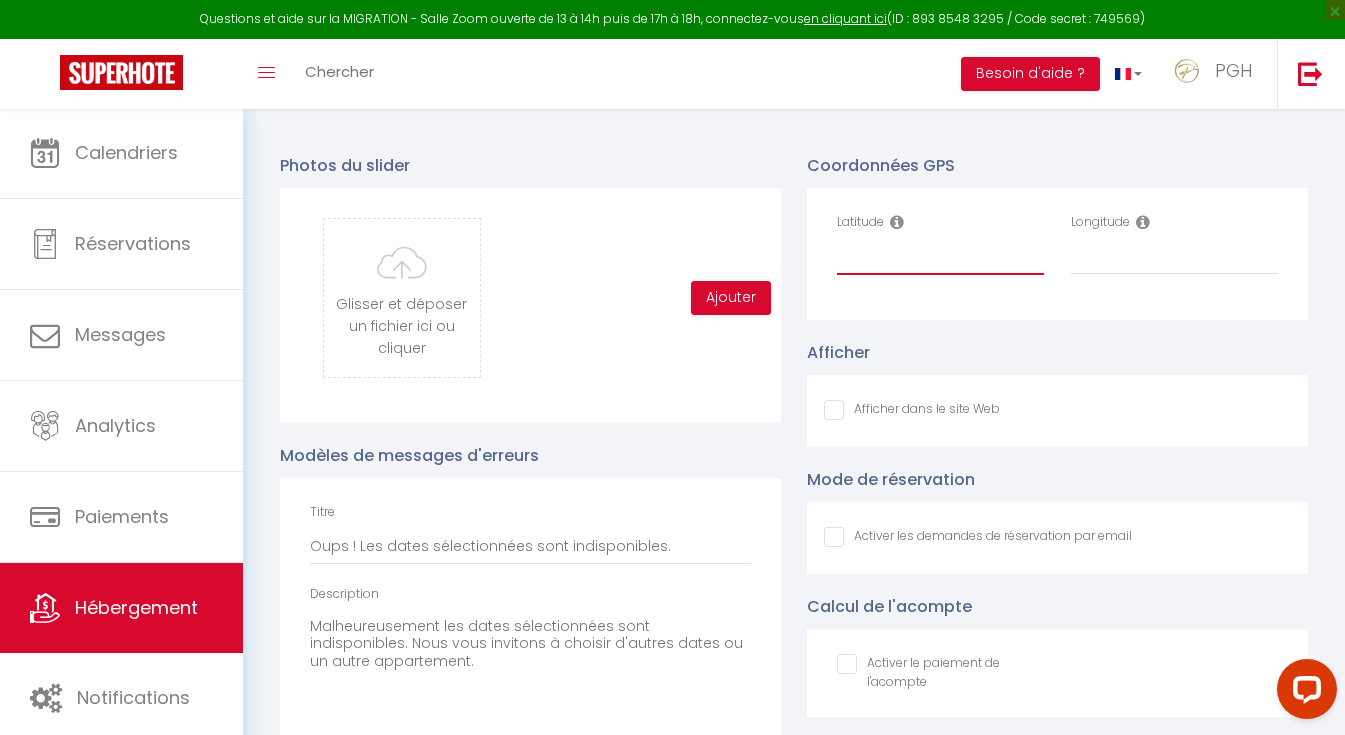 click on "Latitude" at bounding box center [940, 257] 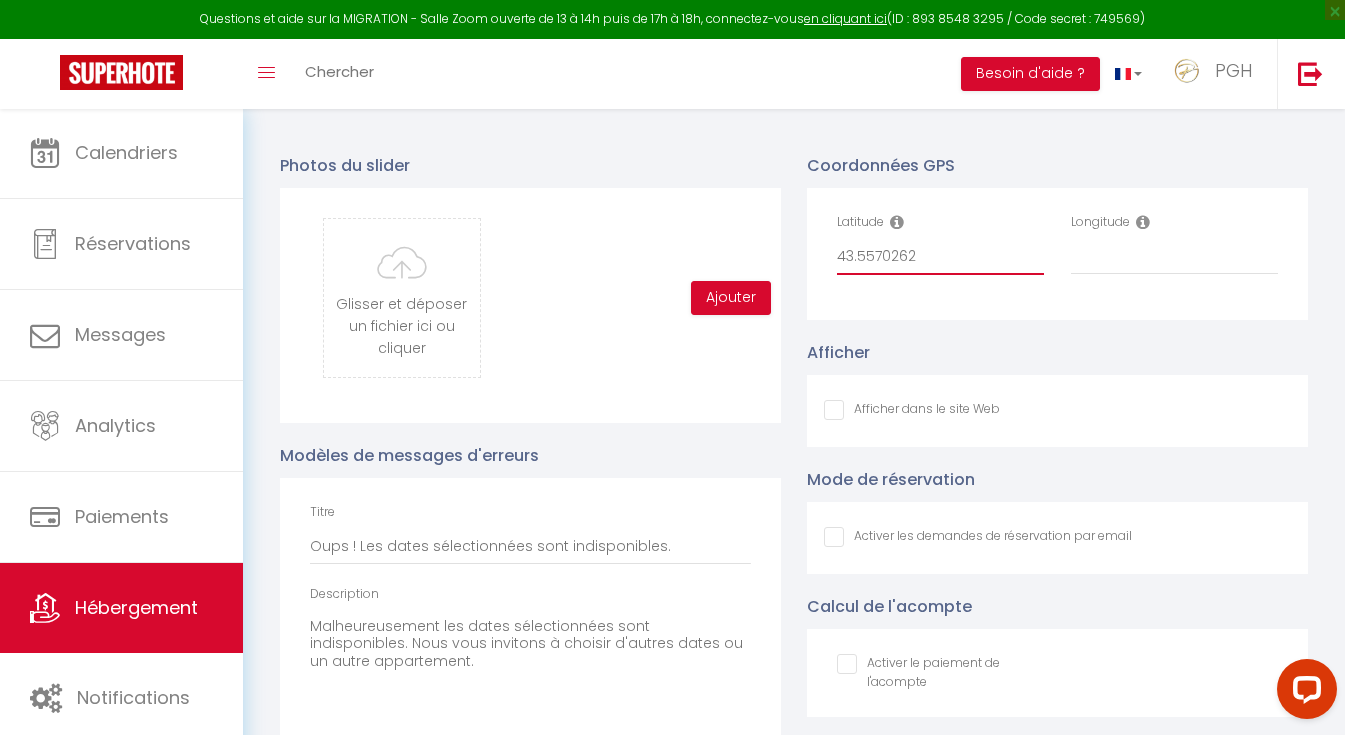 type on "43.5570262" 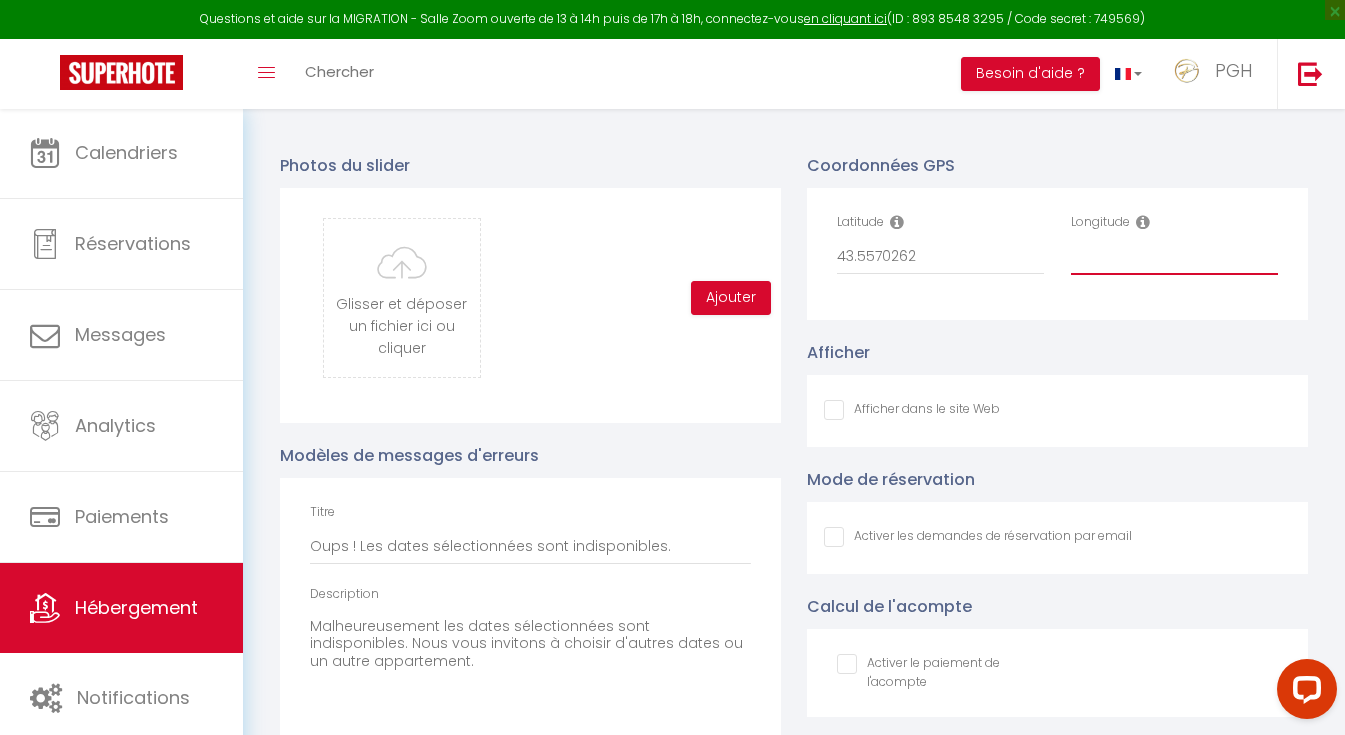 click on "Longitude" at bounding box center [1174, 257] 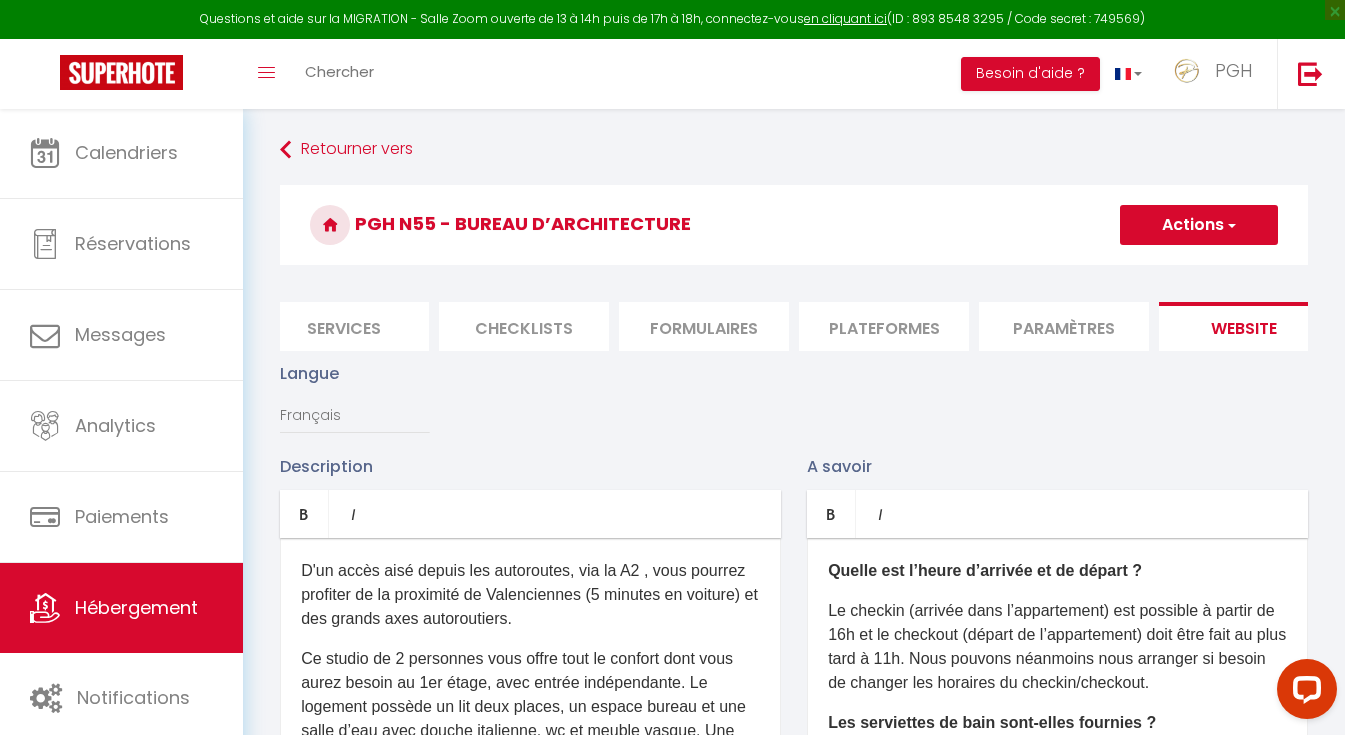 scroll, scrollTop: -1, scrollLeft: 0, axis: vertical 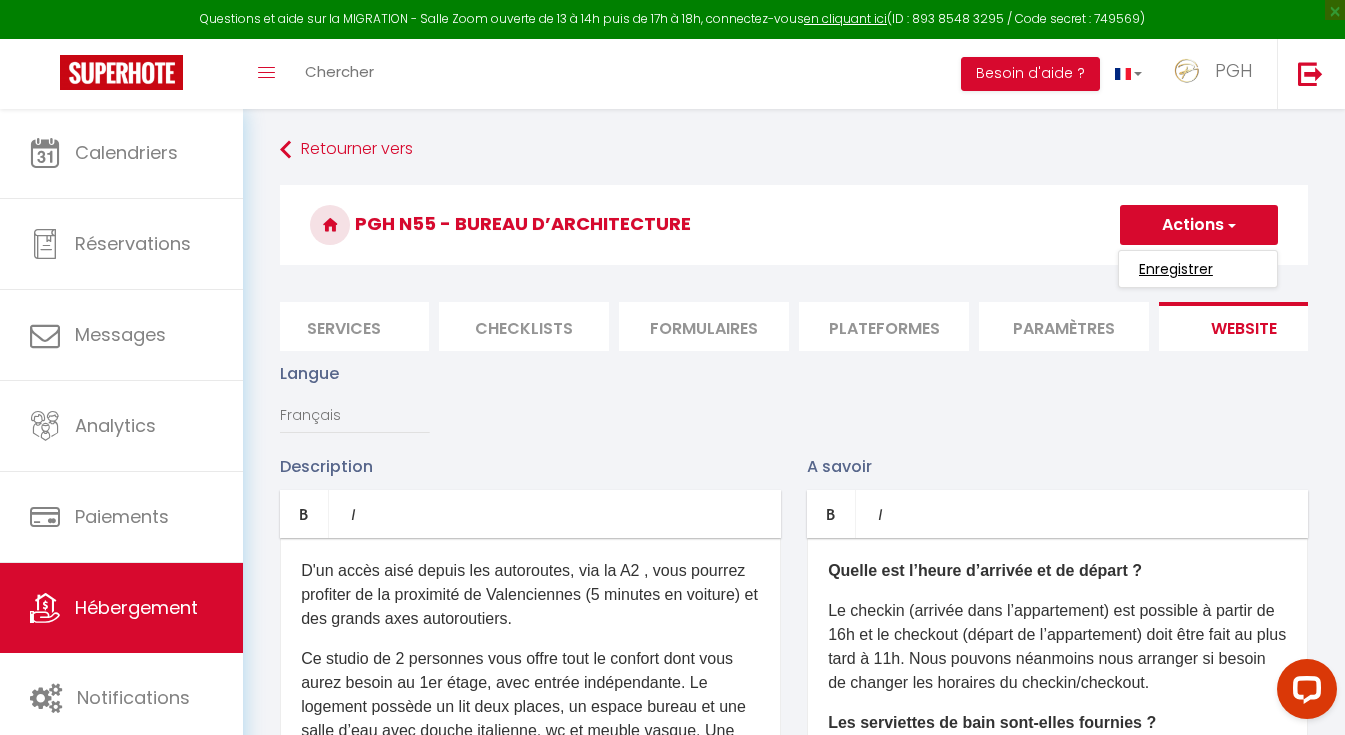 click on "Enregistrer" at bounding box center [1176, 269] 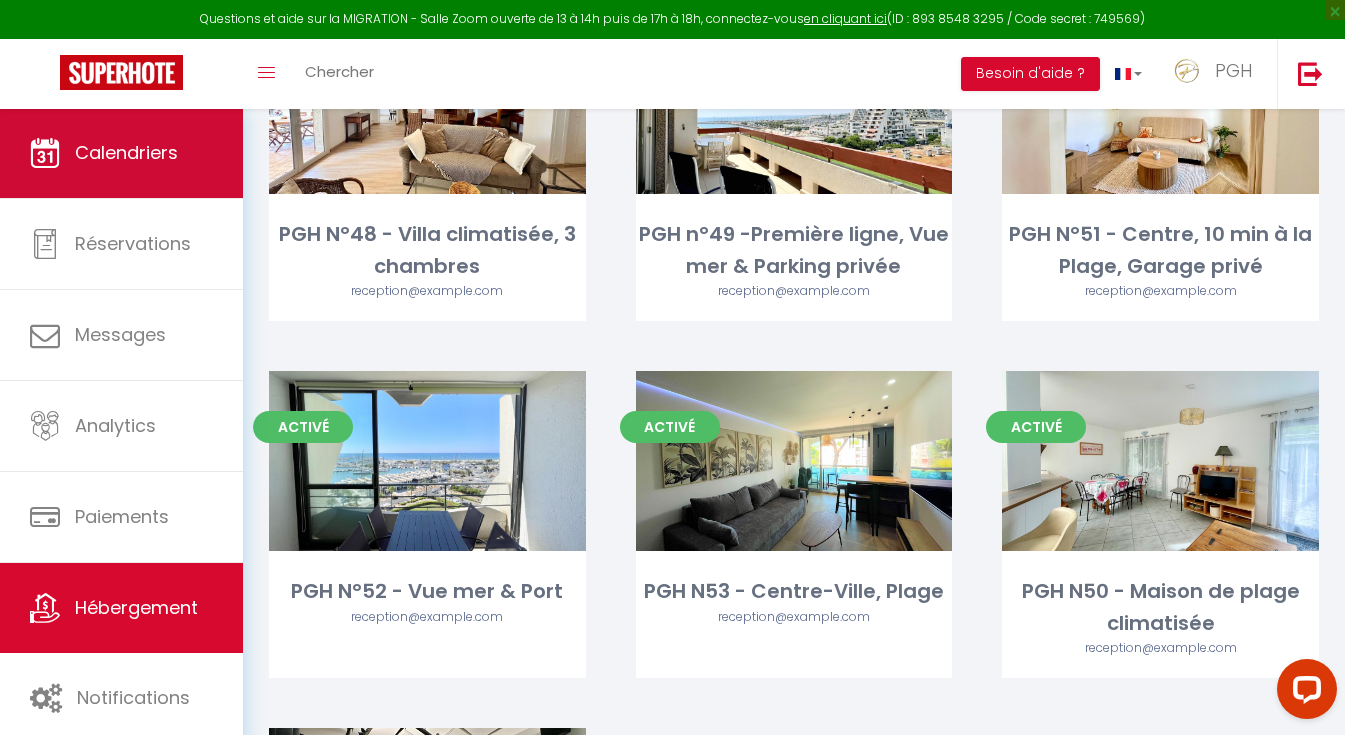 scroll, scrollTop: 4923, scrollLeft: 0, axis: vertical 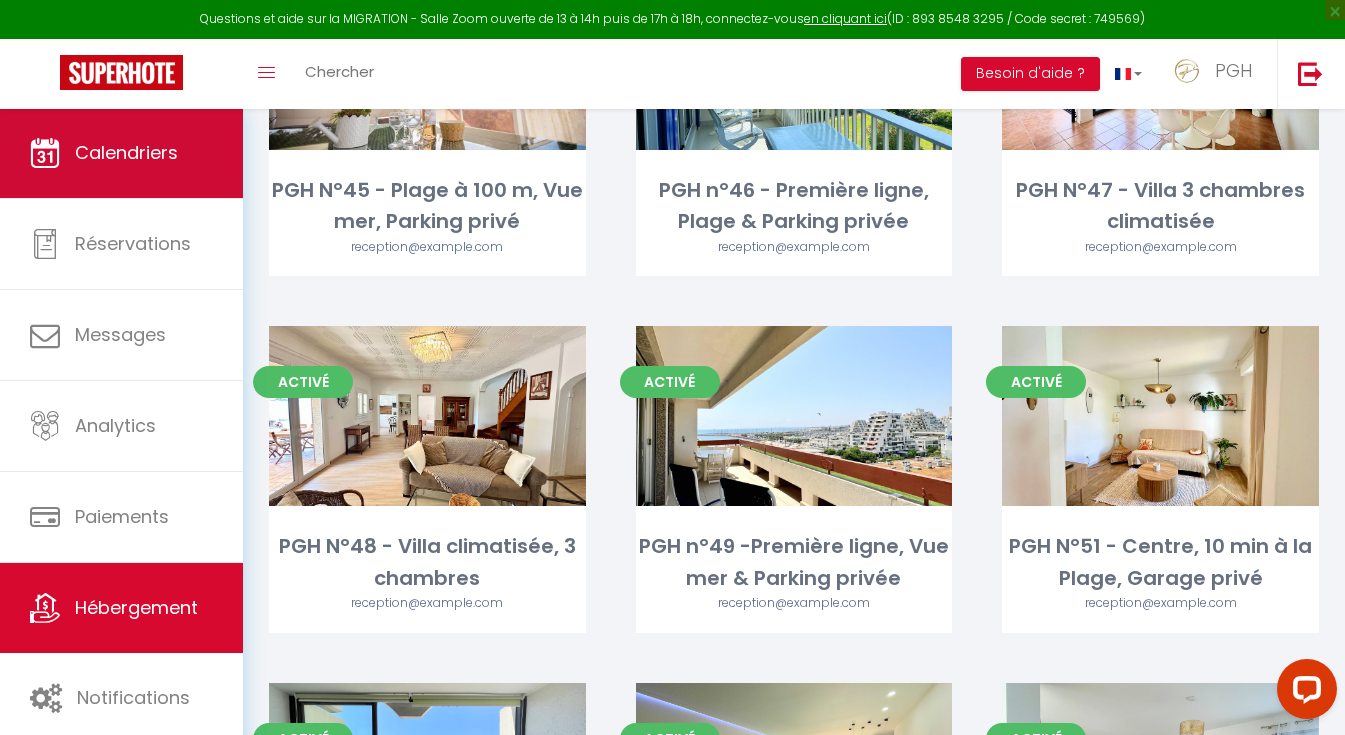 click on "Calendriers" at bounding box center (126, 152) 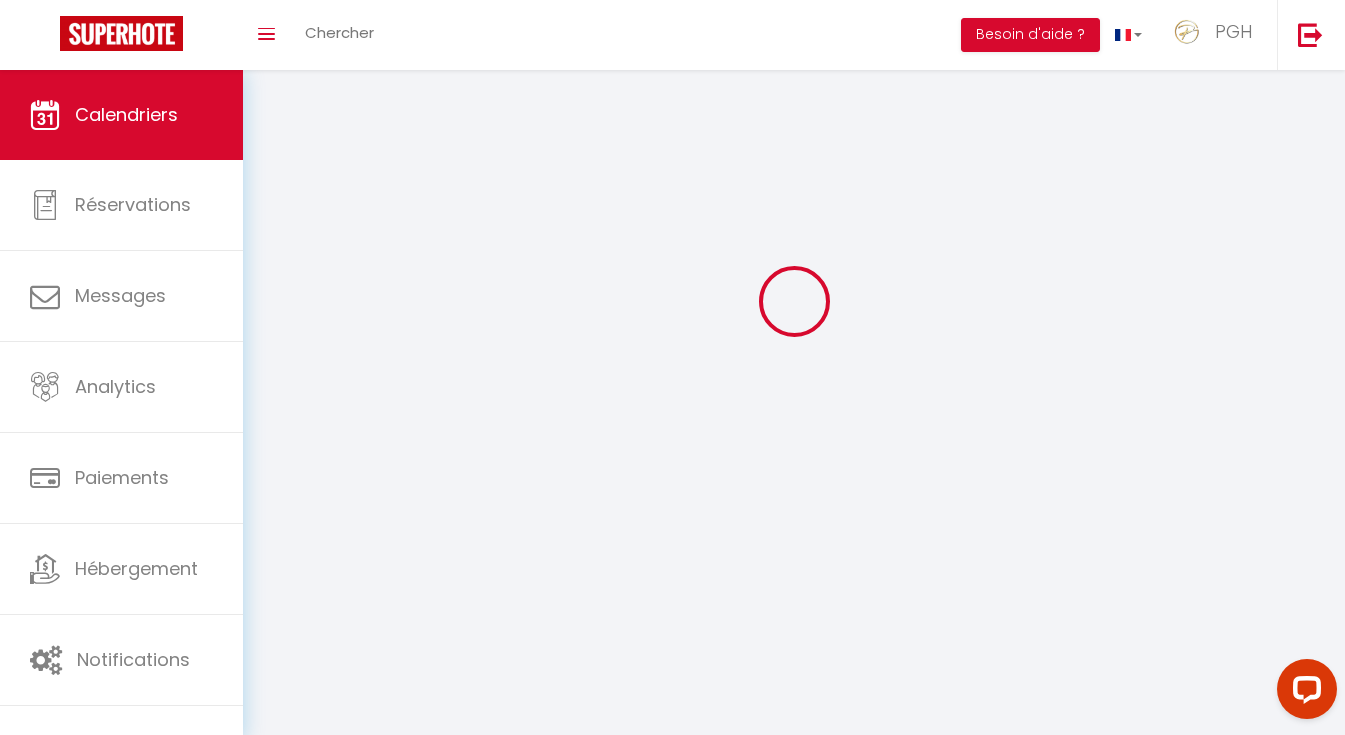 scroll, scrollTop: 0, scrollLeft: 0, axis: both 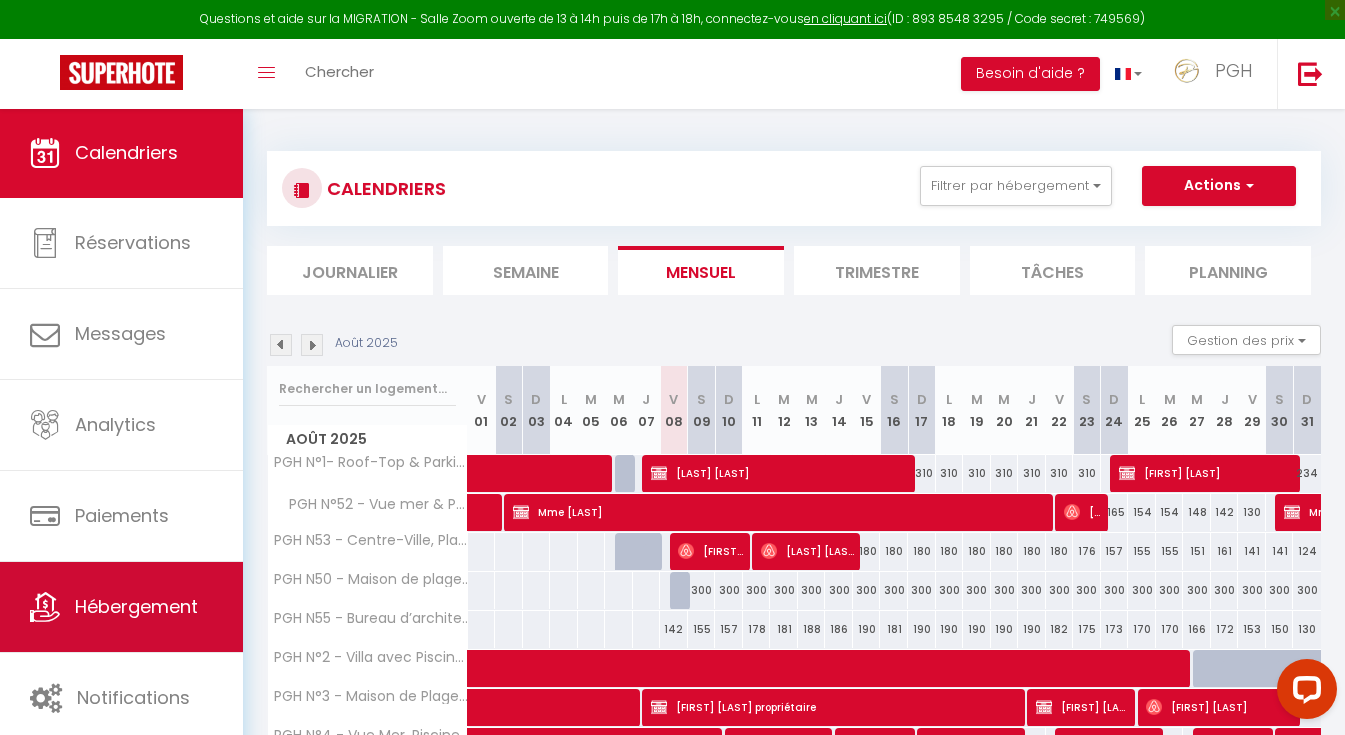 click on "Hébergement" at bounding box center [121, 607] 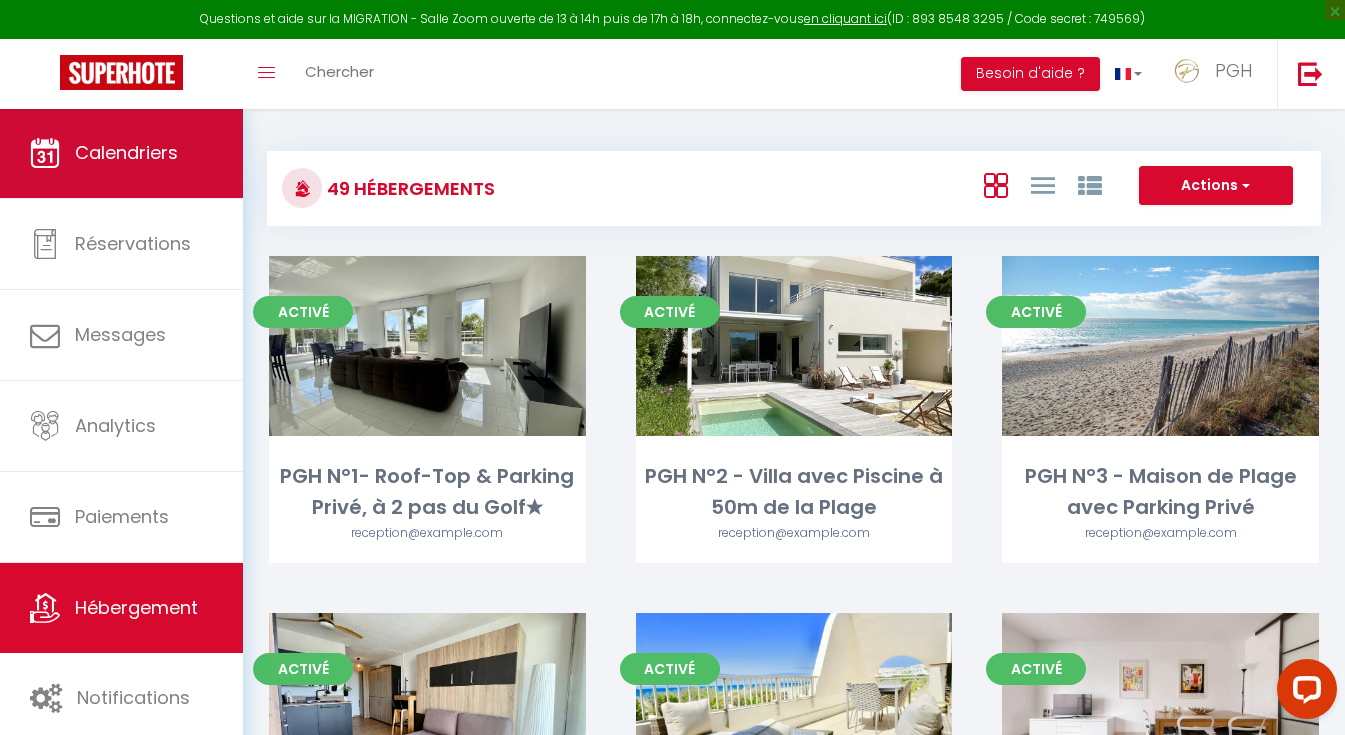 click on "Calendriers" at bounding box center [121, 153] 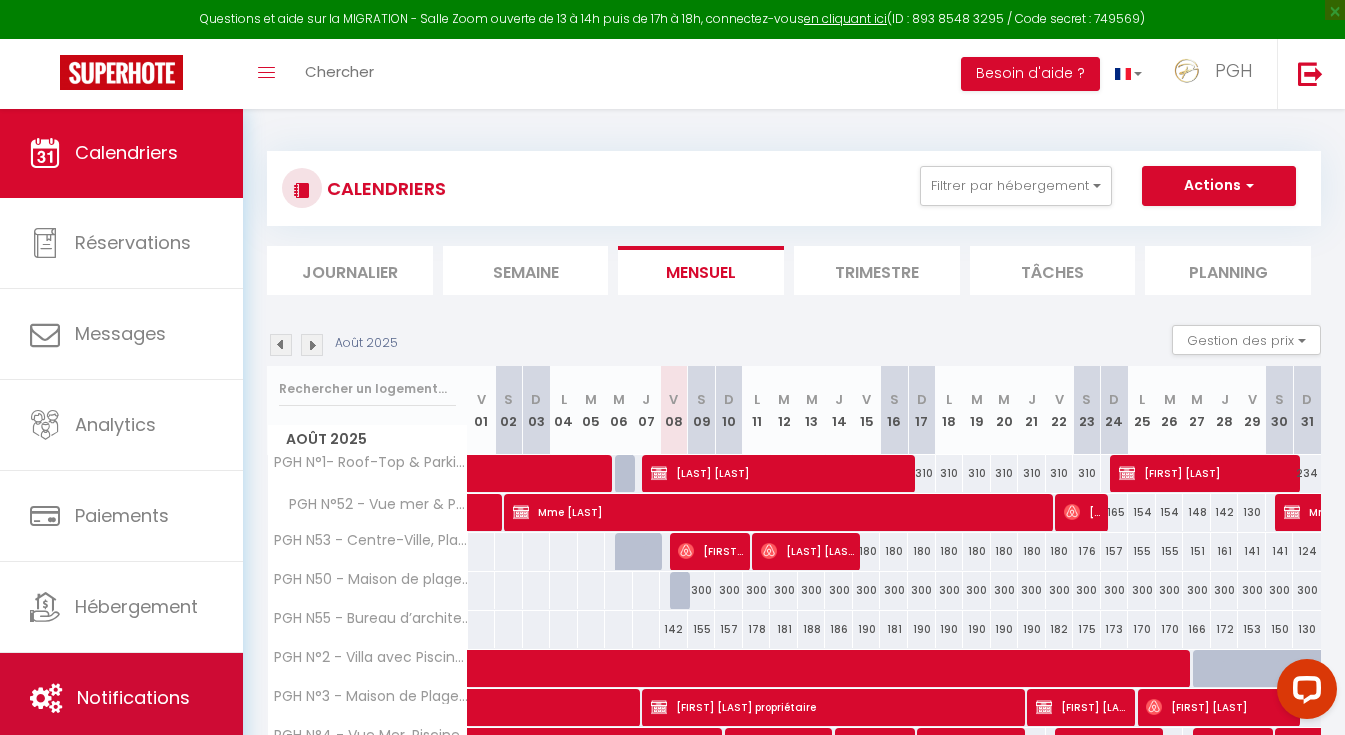 click on "Notifications" at bounding box center [133, 697] 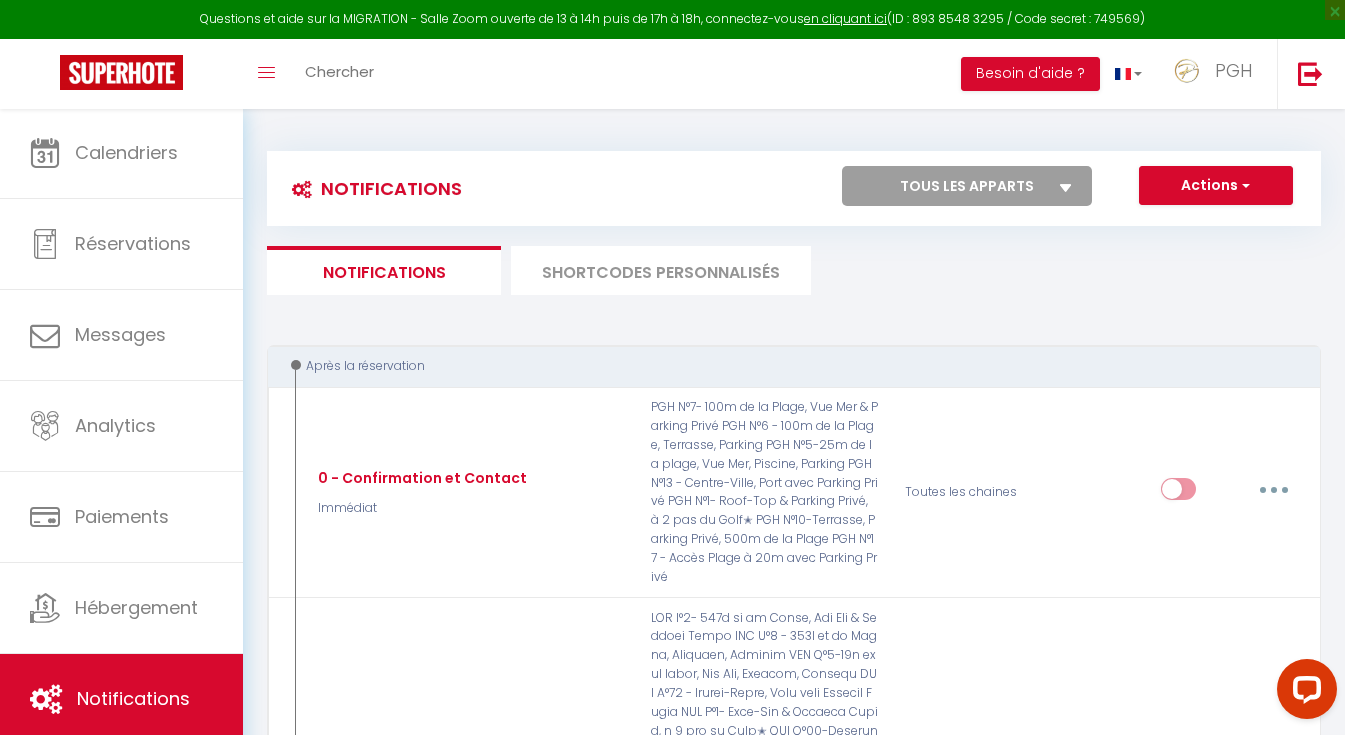 click on "SHORTCODES PERSONNALISÉS" at bounding box center (661, 270) 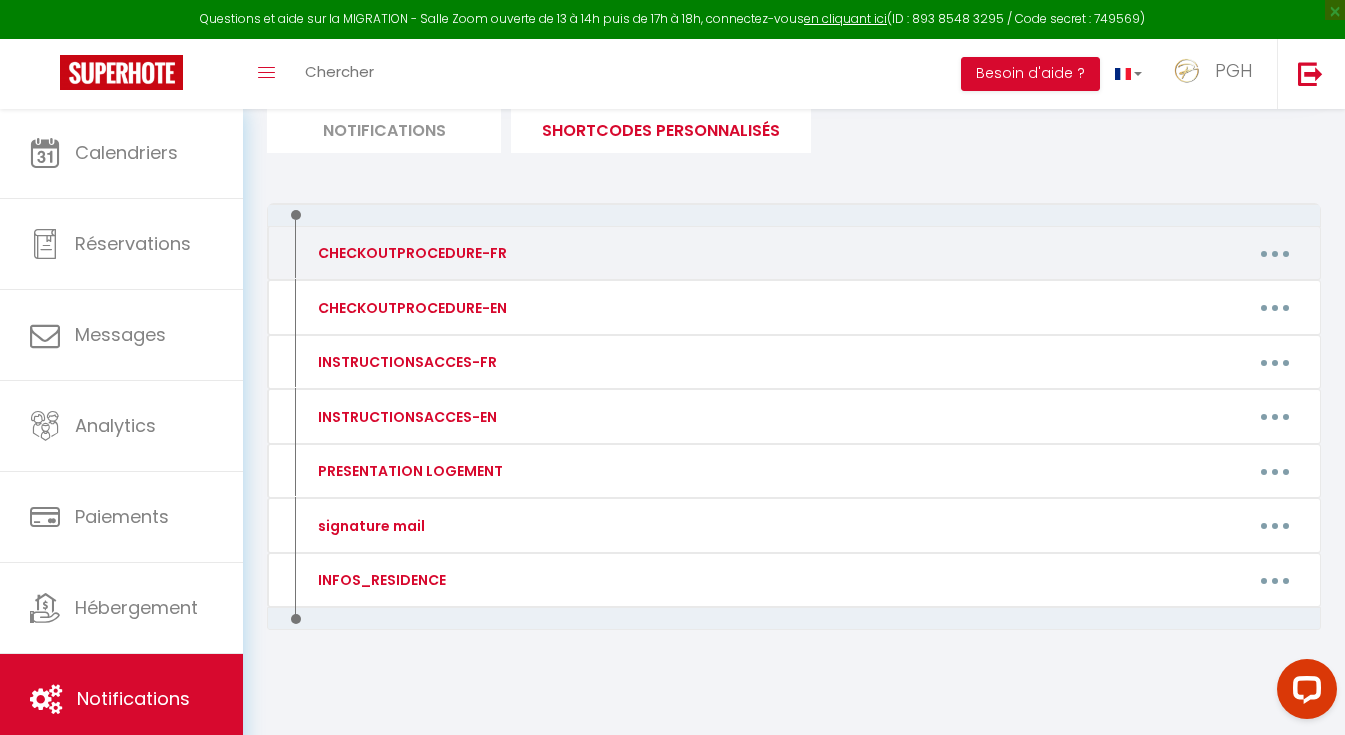 scroll, scrollTop: 141, scrollLeft: 0, axis: vertical 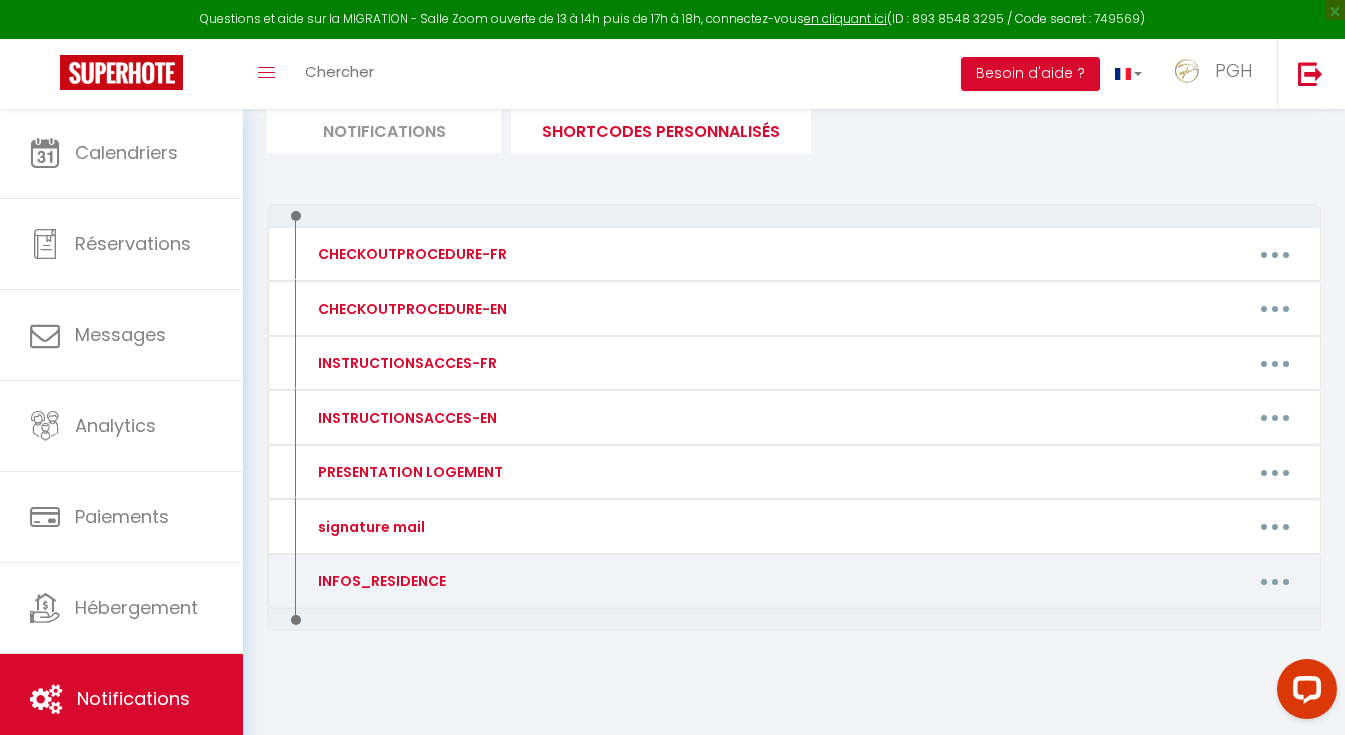 click at bounding box center [1275, 581] 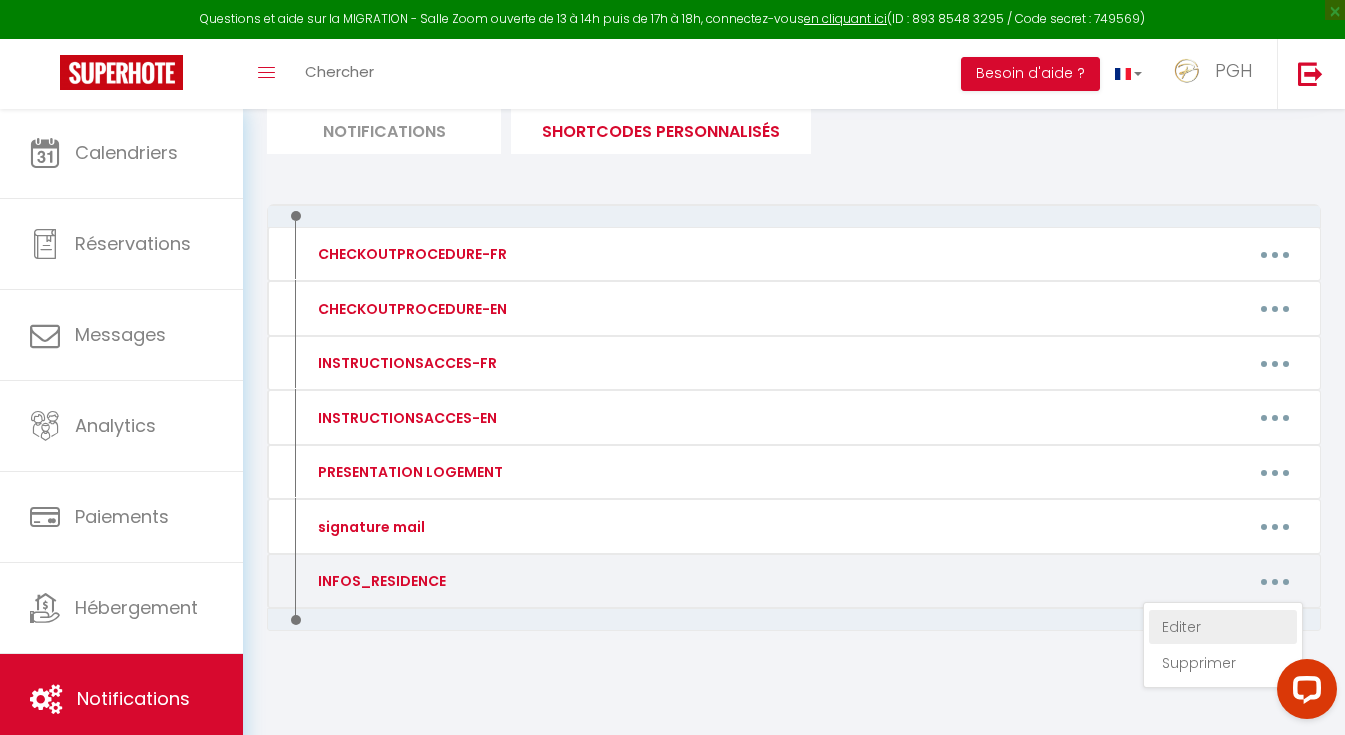 click on "Editer" at bounding box center [1223, 627] 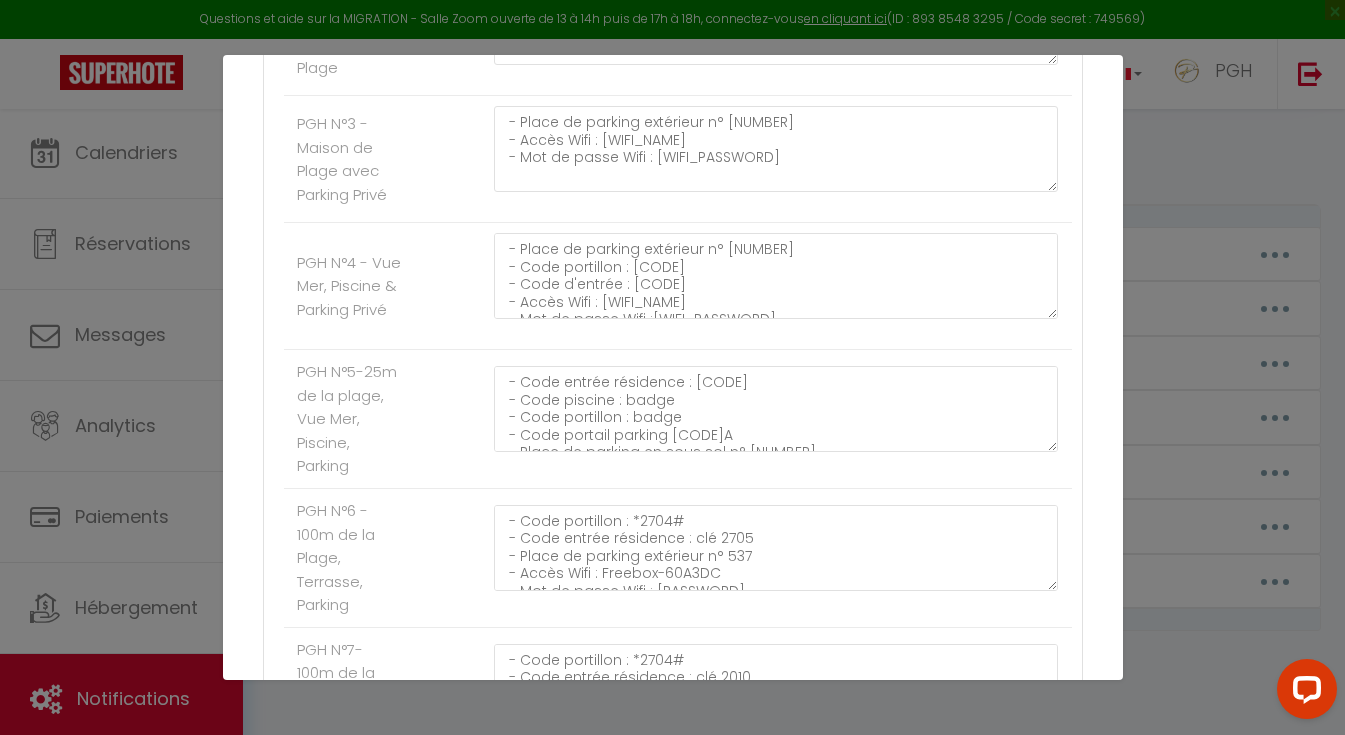 scroll, scrollTop: 935, scrollLeft: 0, axis: vertical 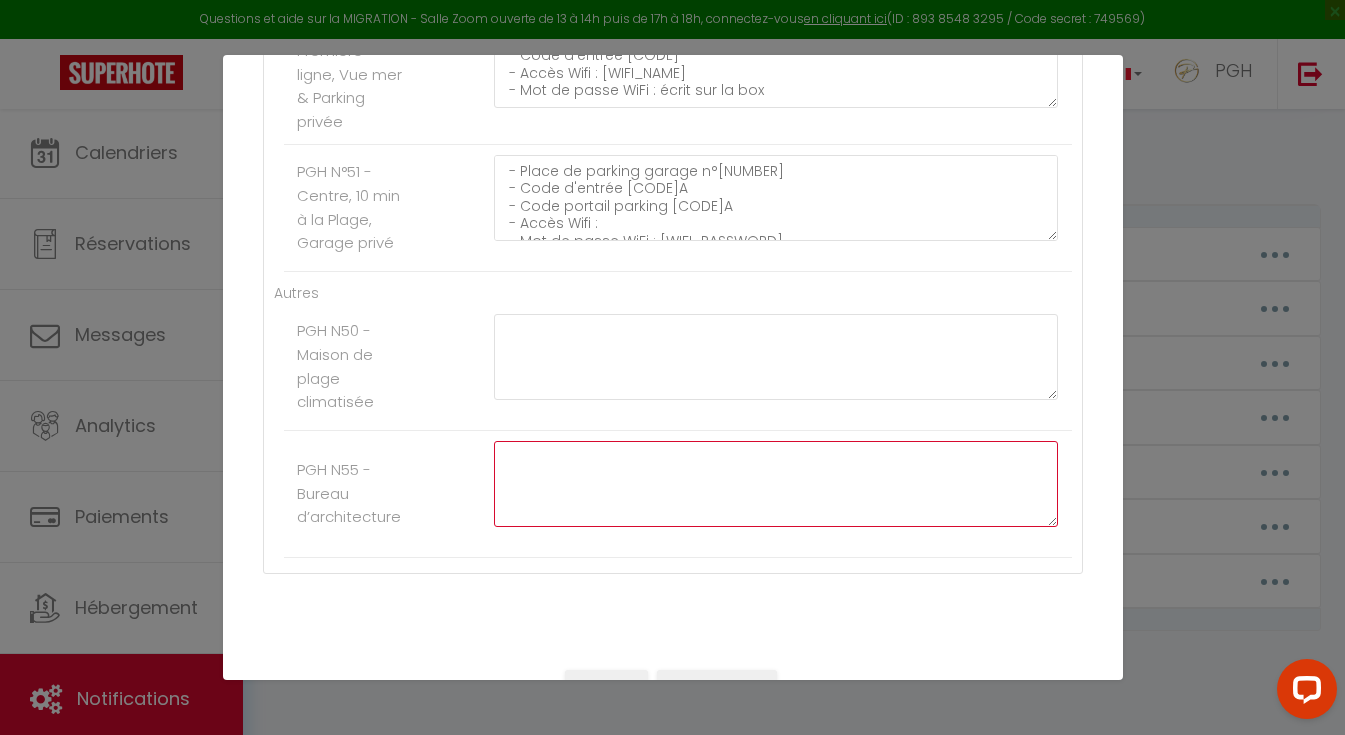 click at bounding box center (776, -5695) 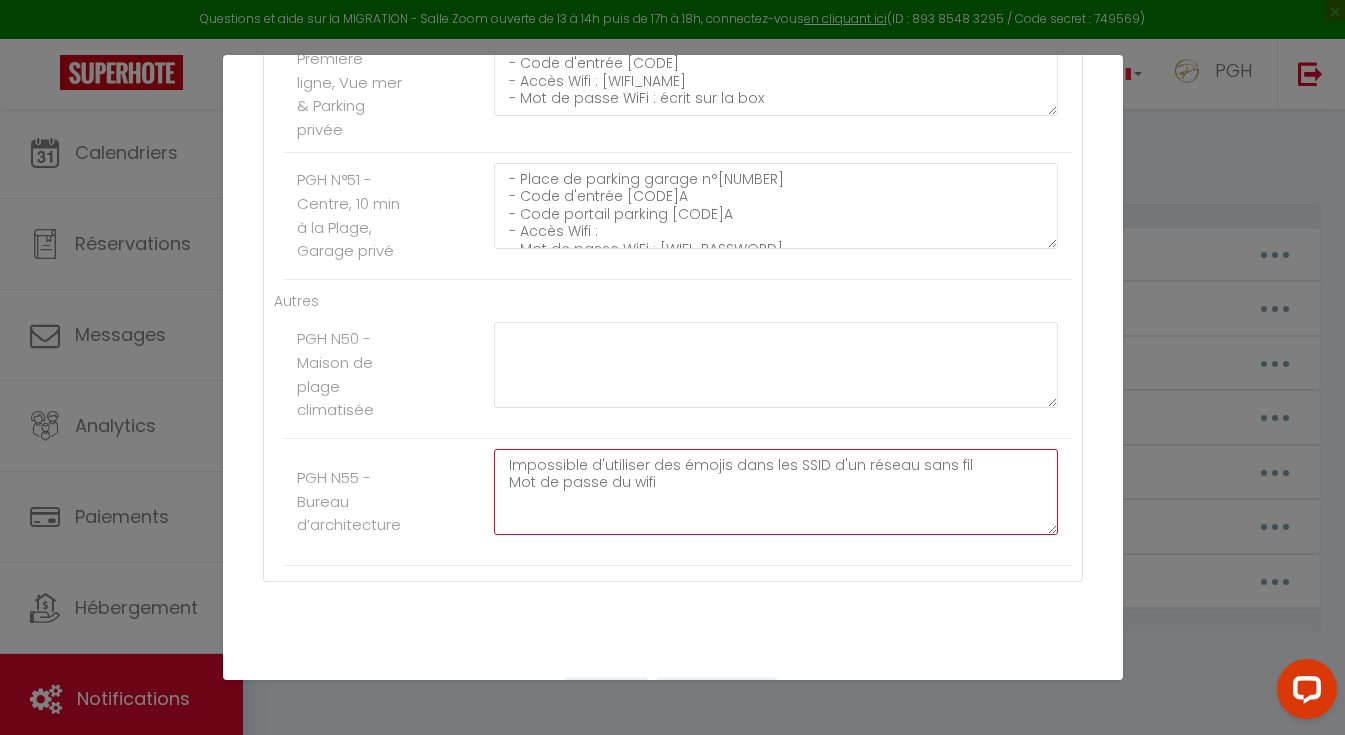 scroll, scrollTop: 6371, scrollLeft: 0, axis: vertical 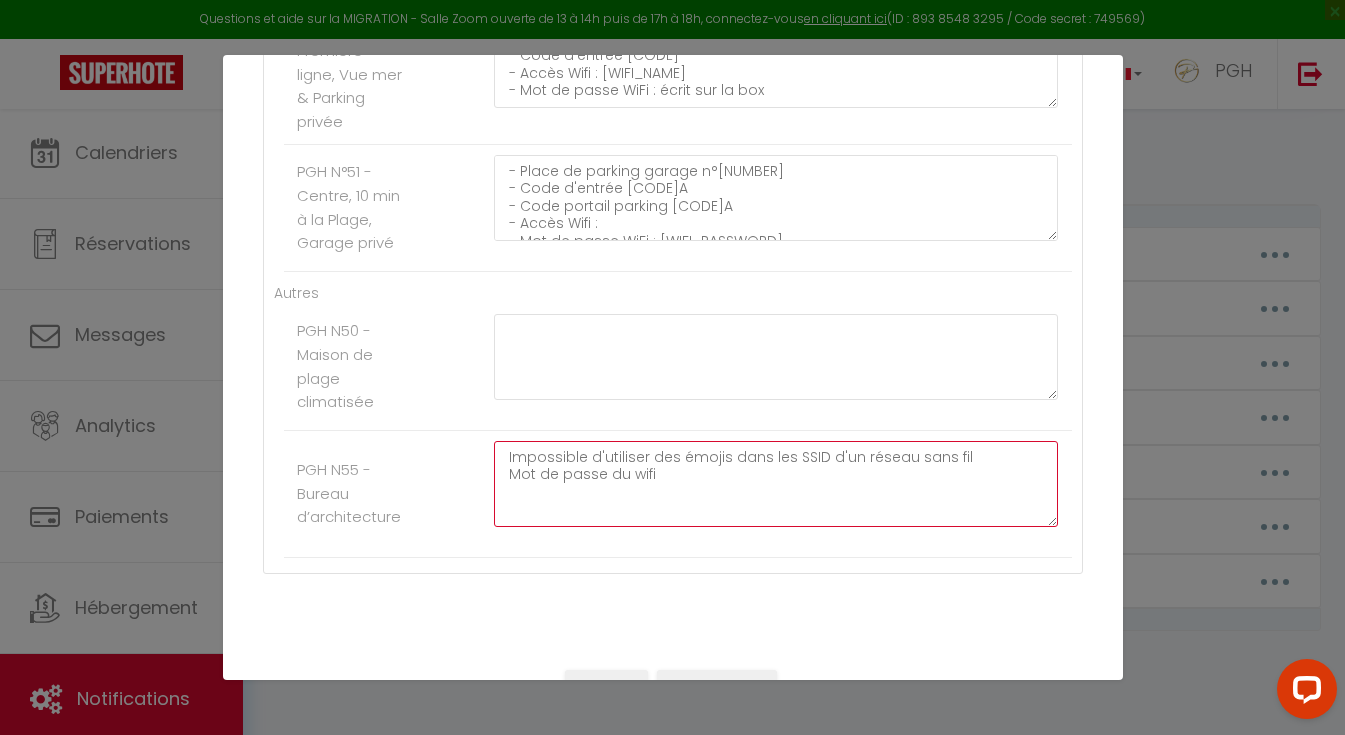 drag, startPoint x: 668, startPoint y: 458, endPoint x: 516, endPoint y: 415, distance: 157.96518 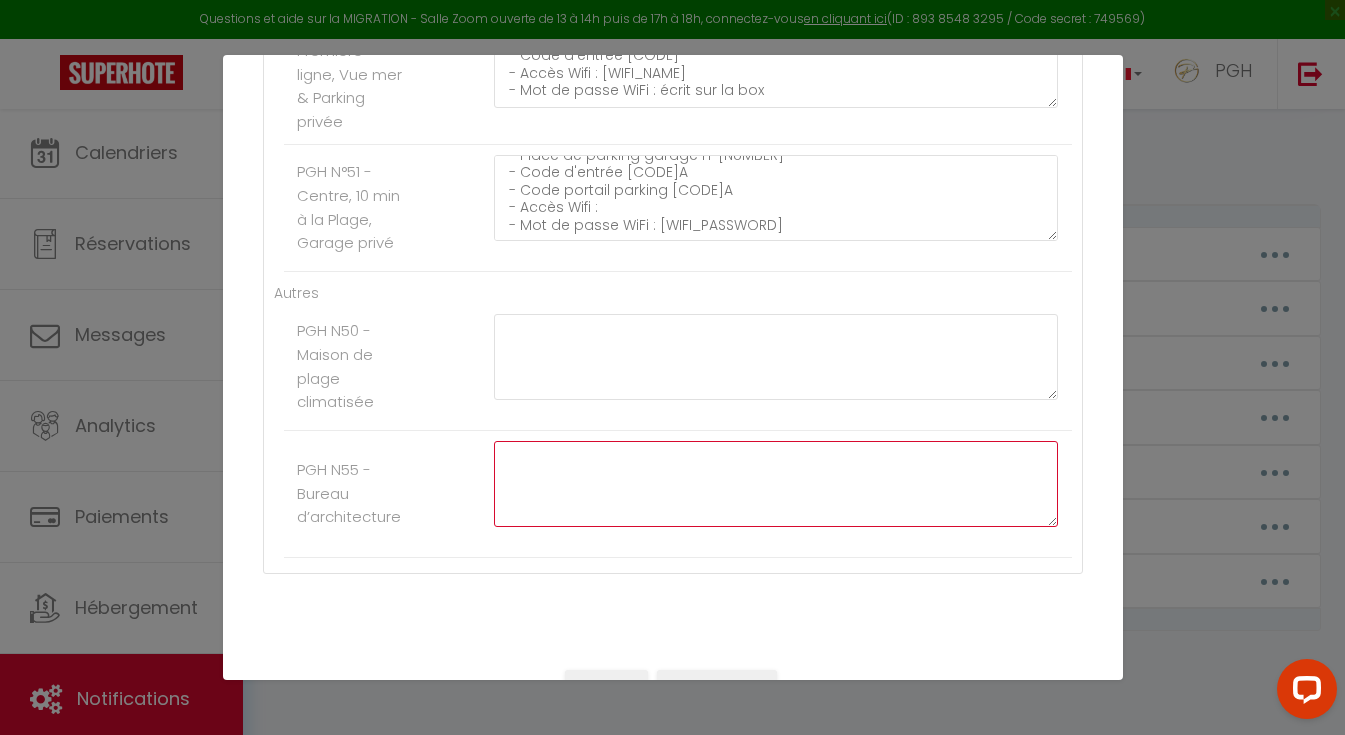 scroll, scrollTop: 15, scrollLeft: 0, axis: vertical 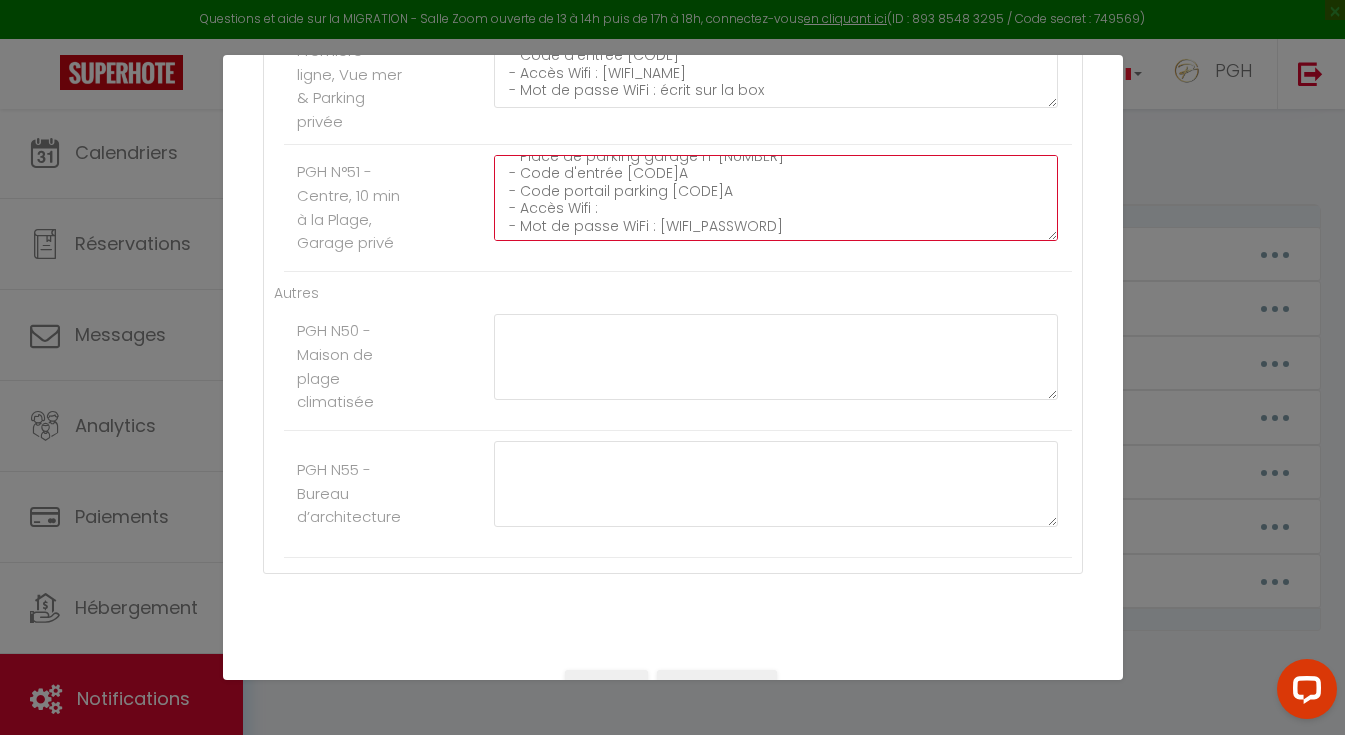 drag, startPoint x: 653, startPoint y: 179, endPoint x: 507, endPoint y: 163, distance: 146.8741 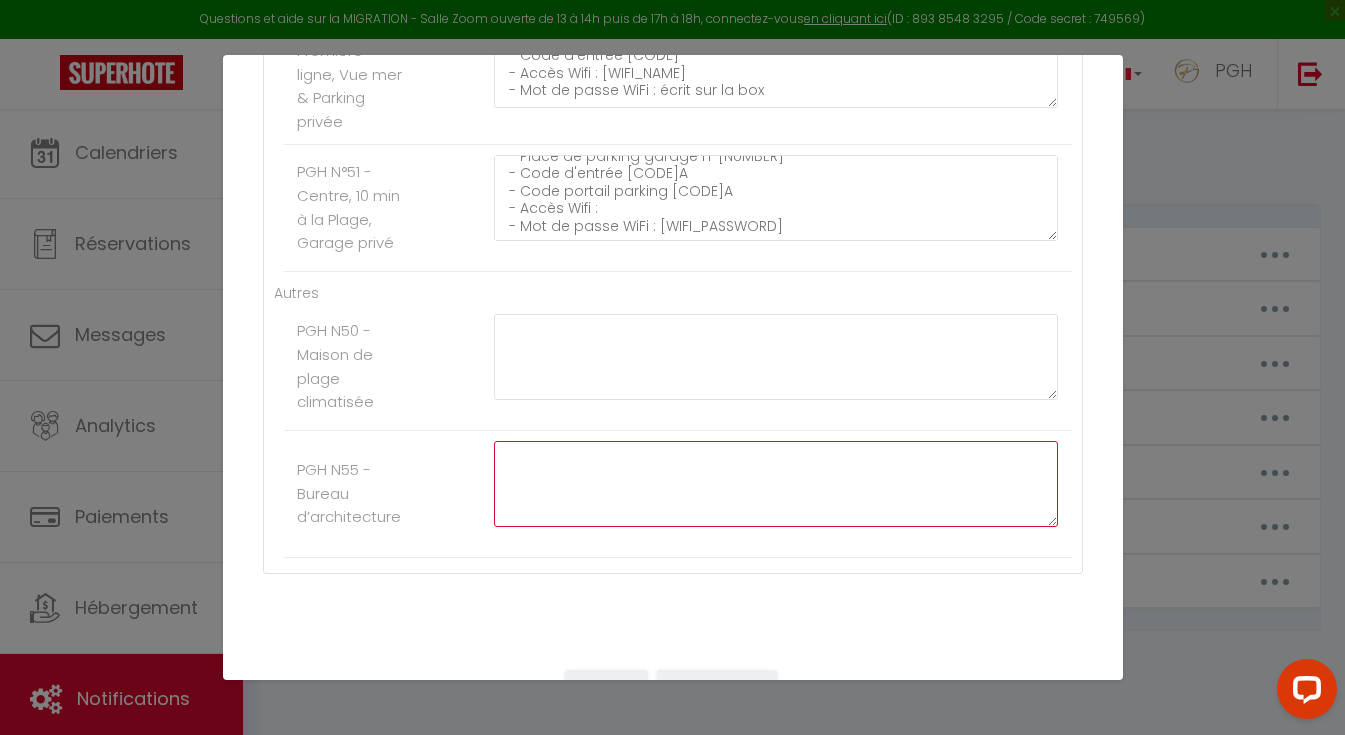click at bounding box center [776, -5695] 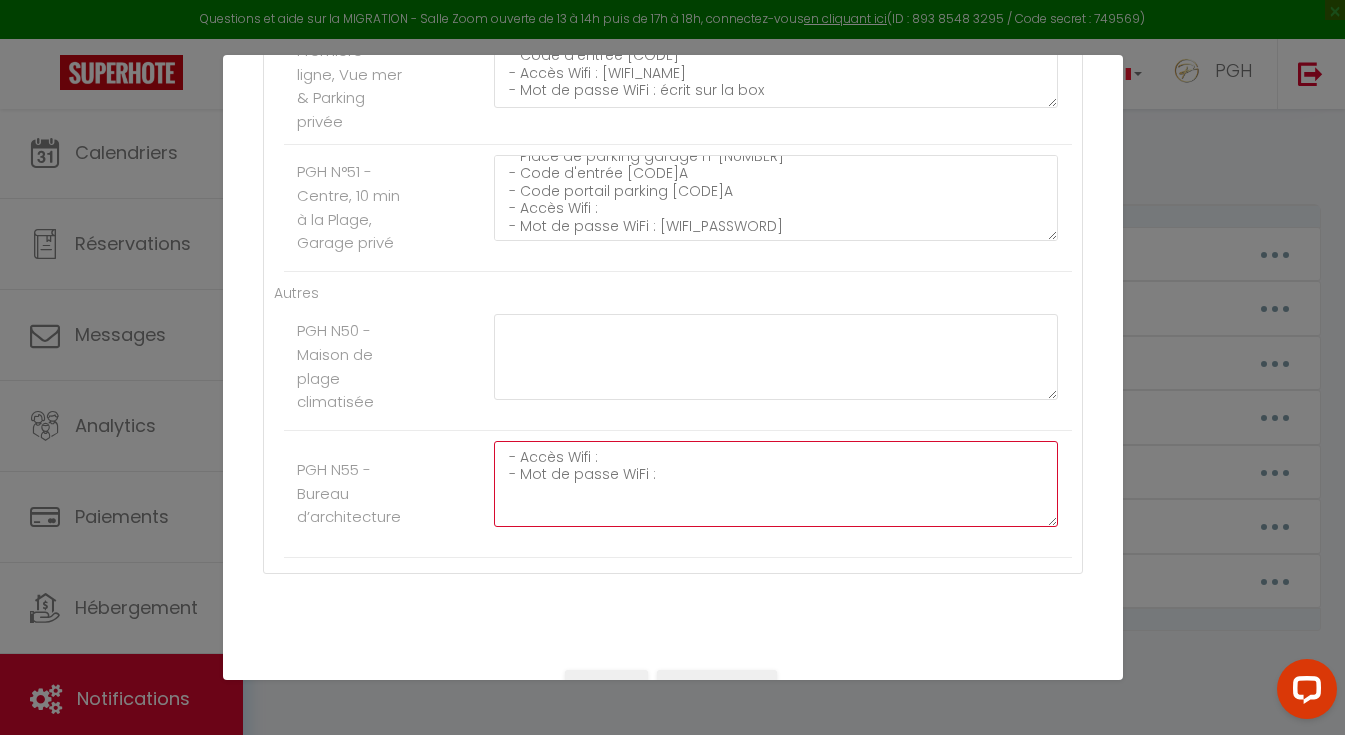 click on "- Accès Wifi :
- Mot de passe WiFi :" at bounding box center (776, -5695) 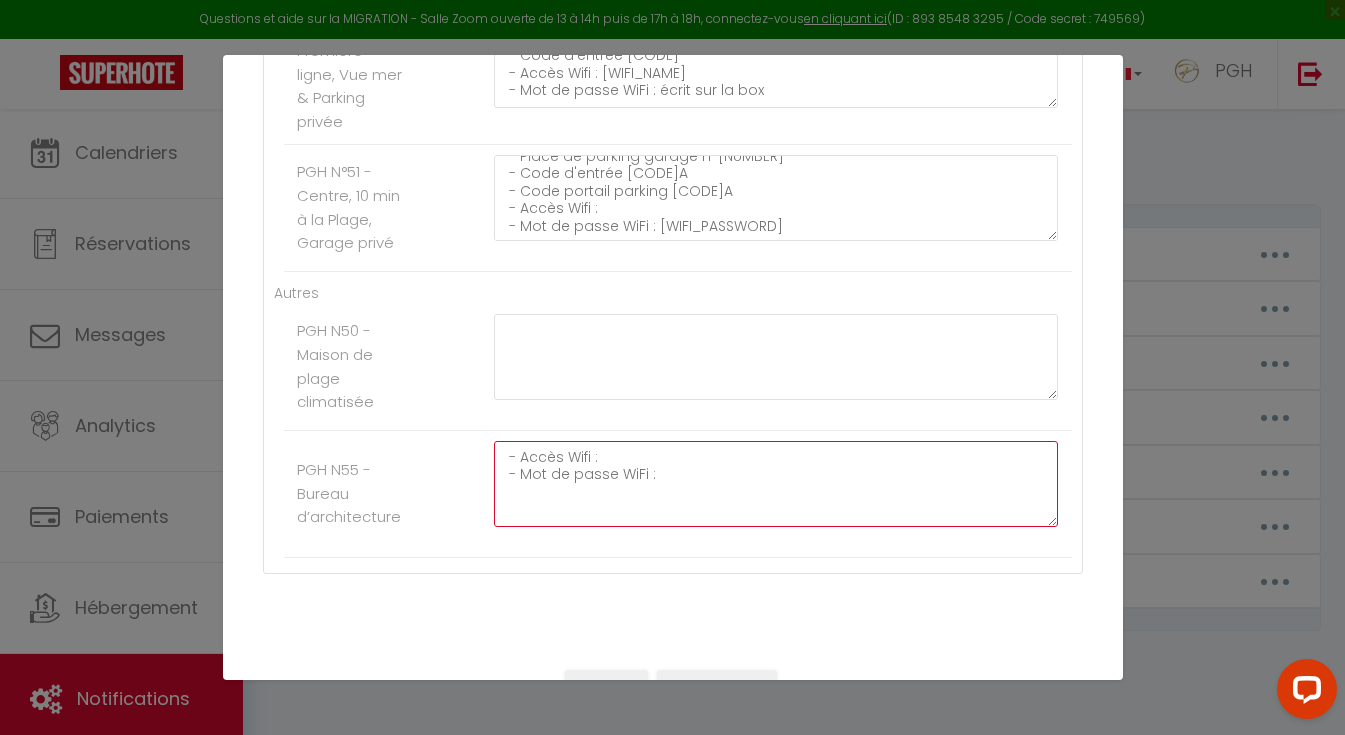 click on "- Accès Wifi :
- Mot de passe WiFi :" at bounding box center [776, -5695] 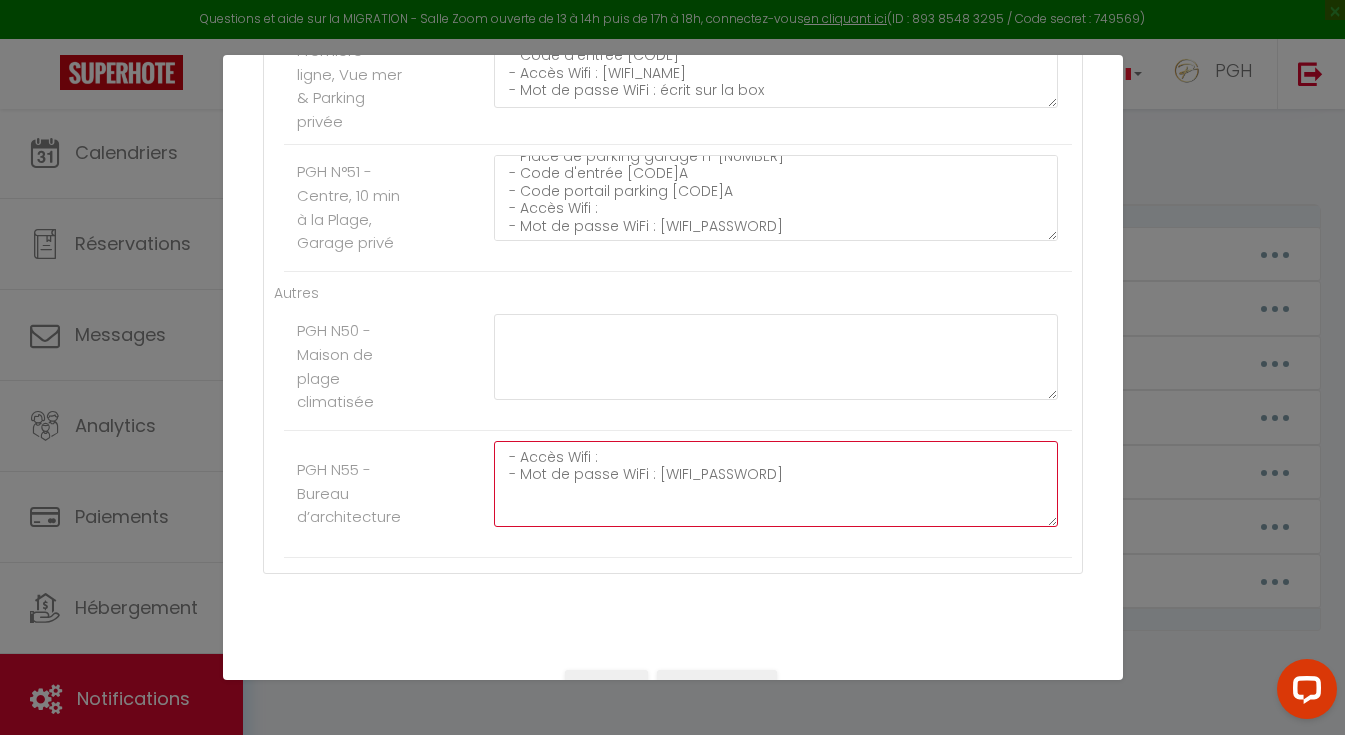 click on "- Accès Wifi :
- Mot de passe WiFi : [WIFI_PASSWORD]" at bounding box center [776, -5695] 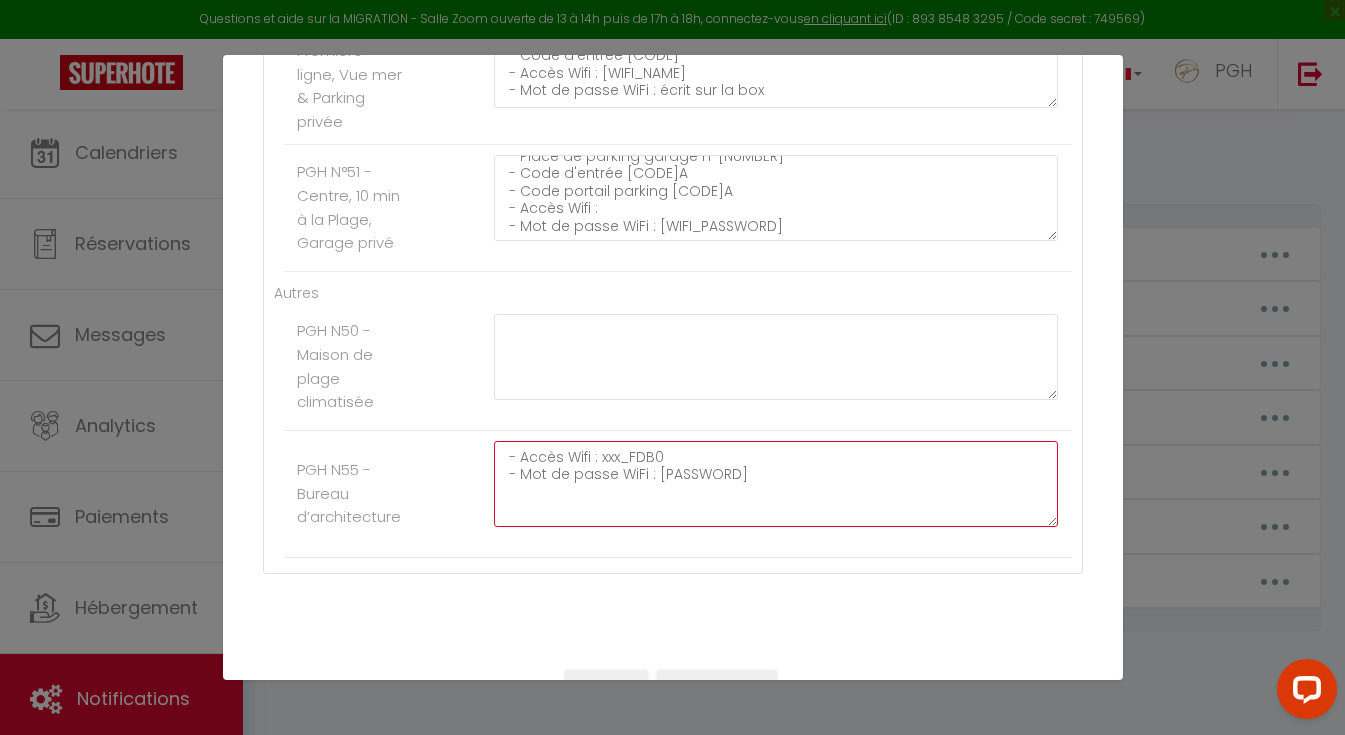 type on "- Accès Wifi : xxx_FDB0
- Mot de passe WiFi : [PASSWORD]" 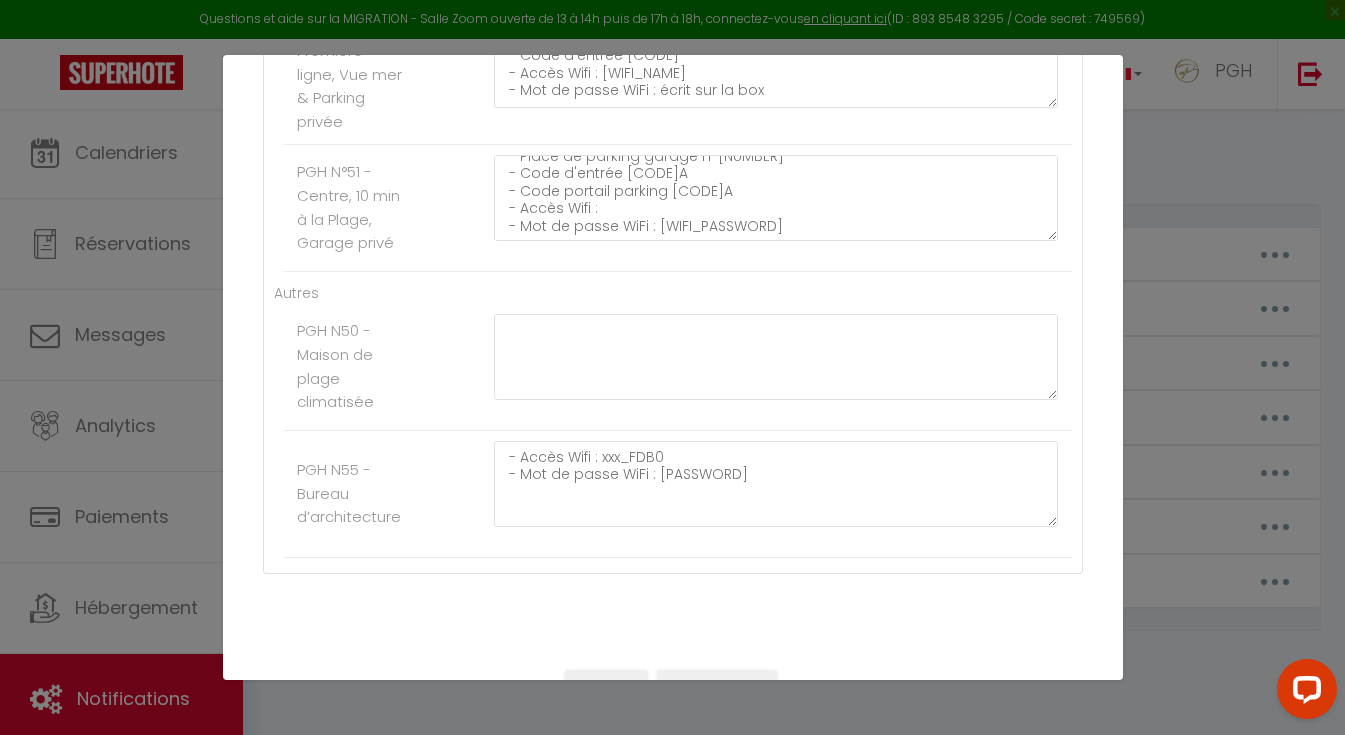 click on "Mettre à jour" at bounding box center [717, 687] 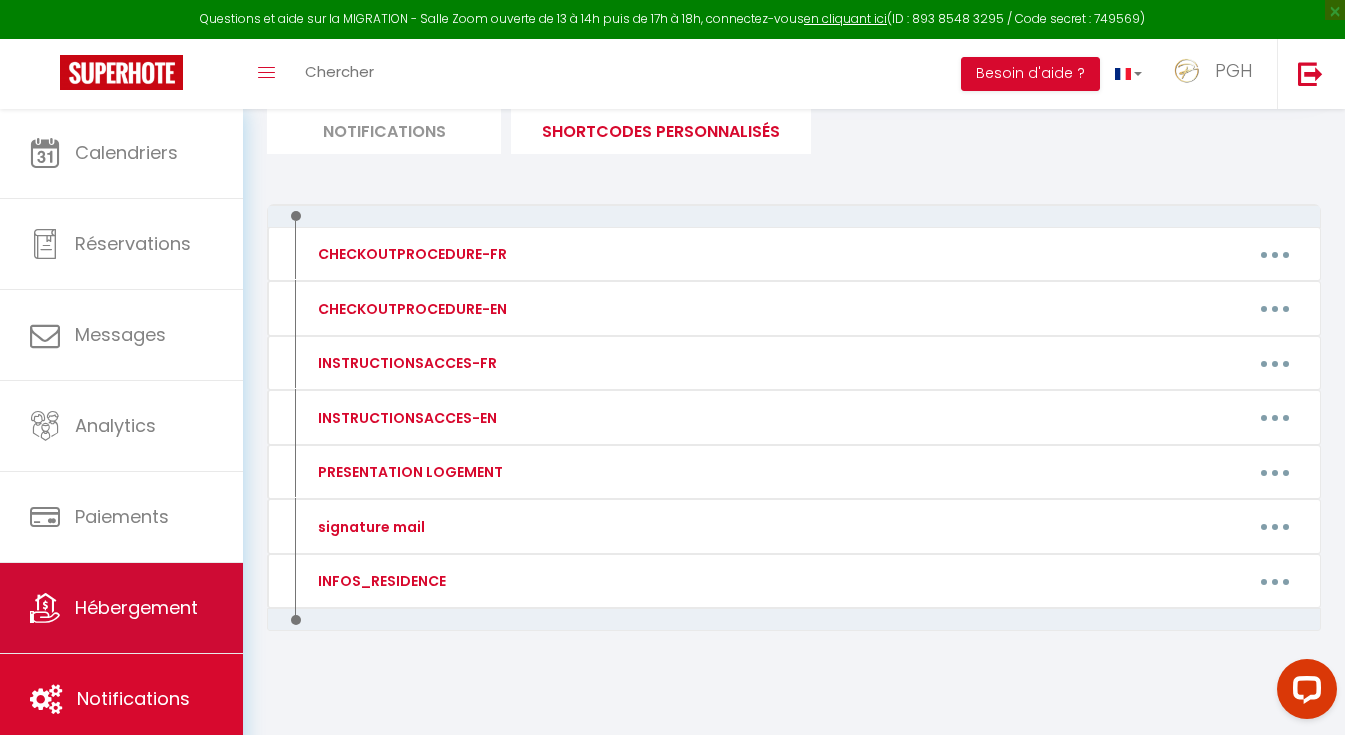 click on "Hébergement" at bounding box center [136, 607] 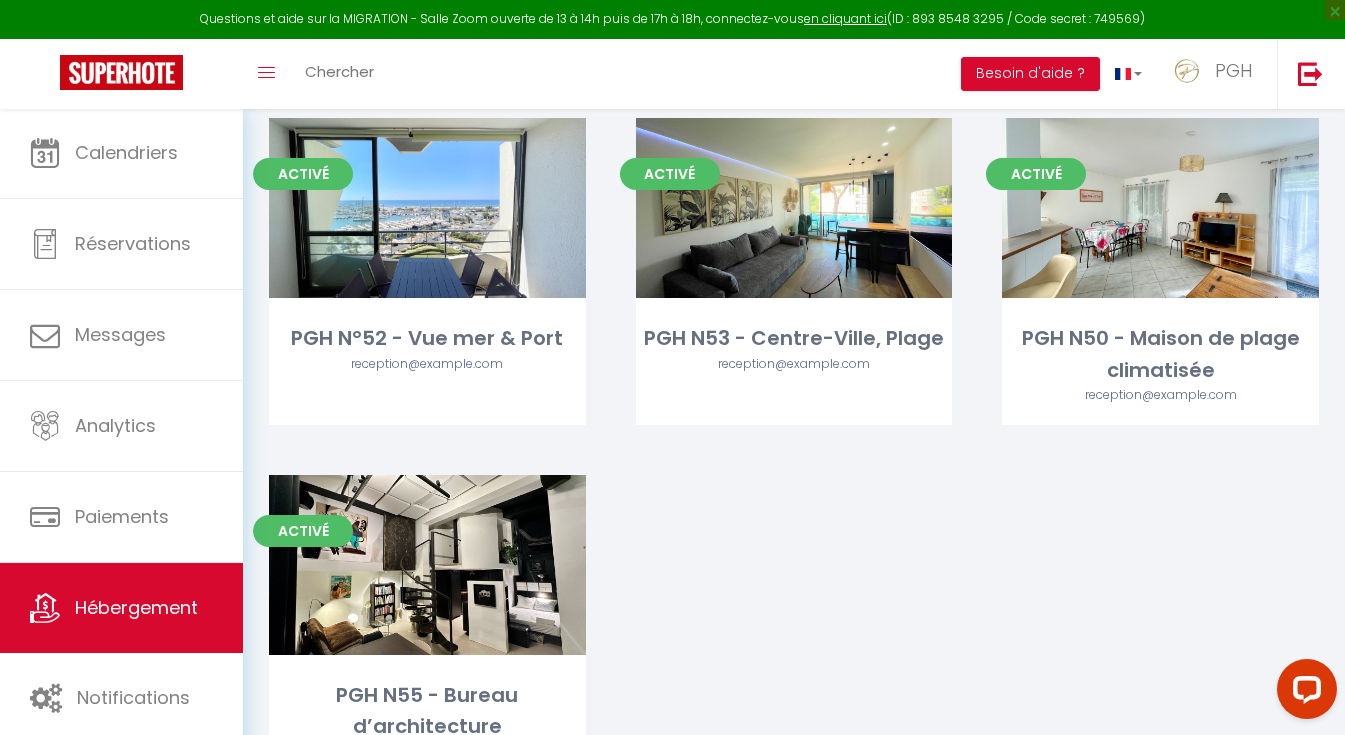 scroll, scrollTop: 5487, scrollLeft: 0, axis: vertical 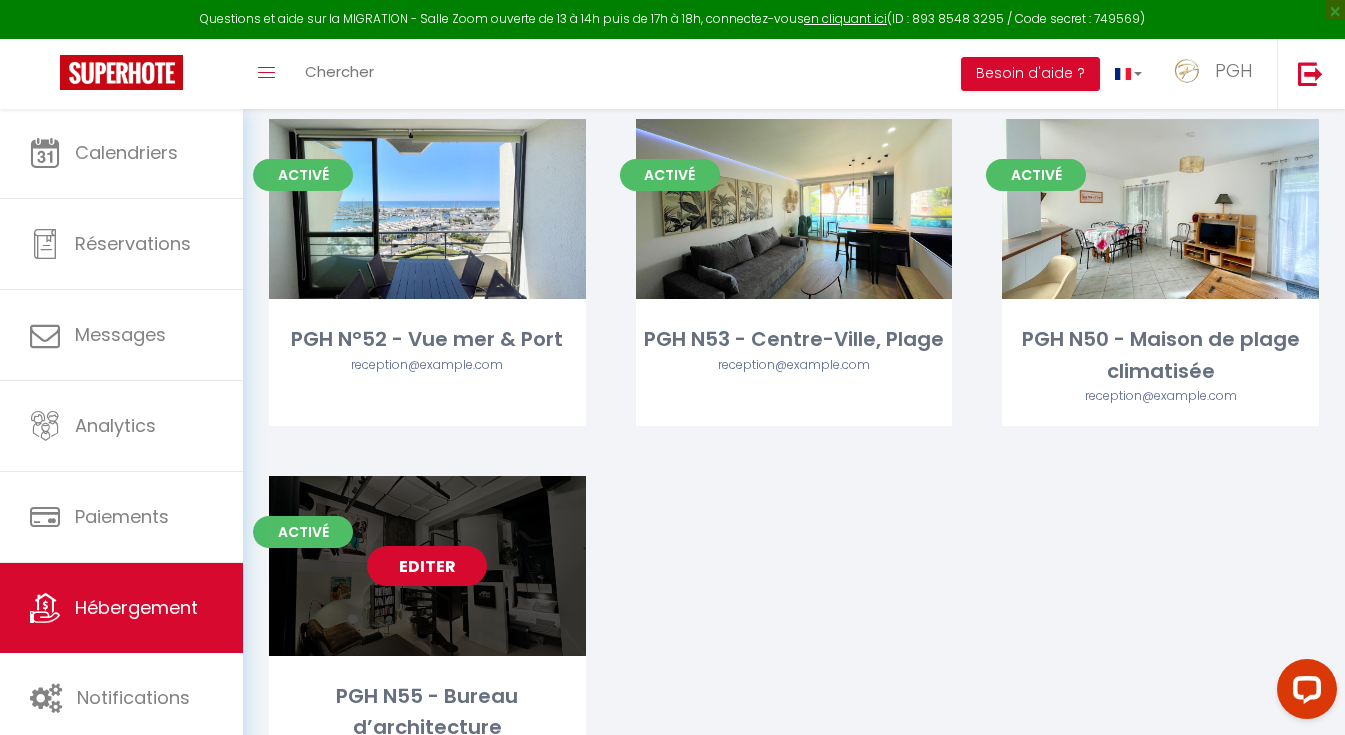 click on "Editer" at bounding box center [427, 566] 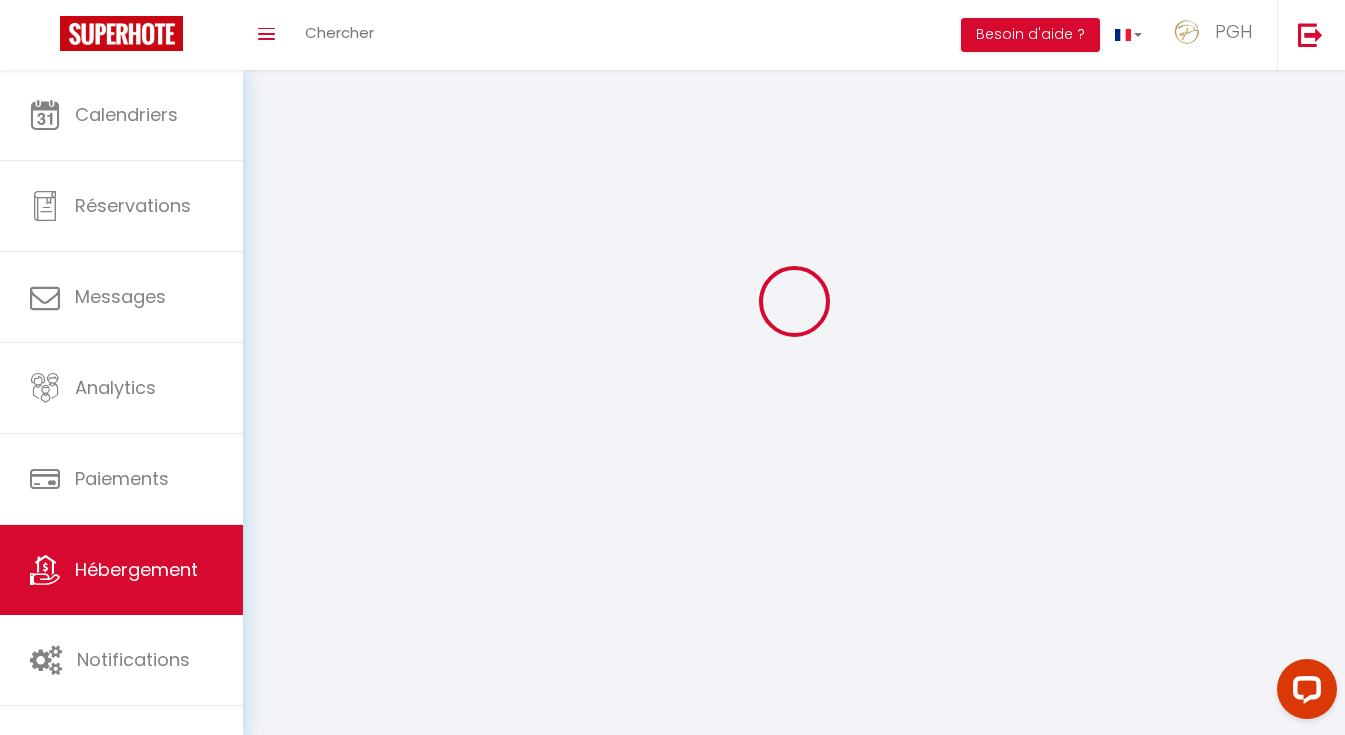 scroll, scrollTop: 0, scrollLeft: 0, axis: both 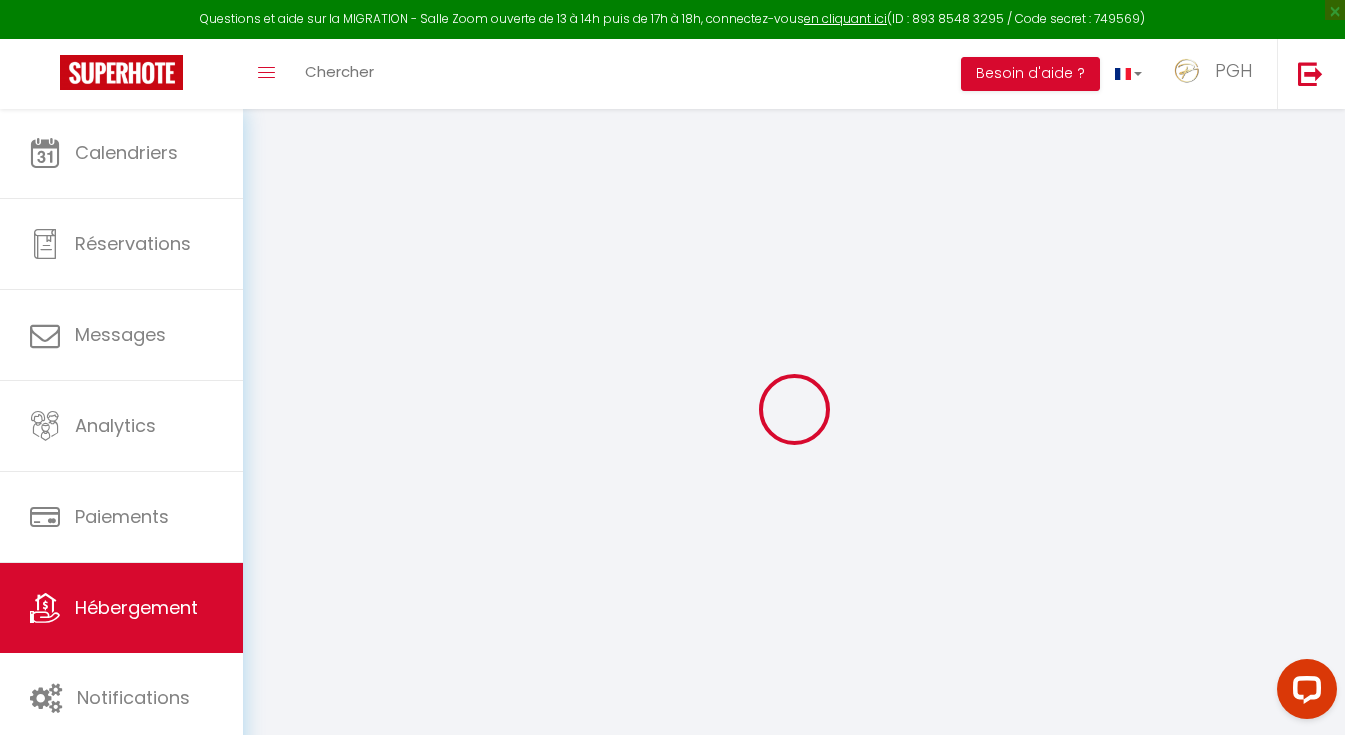 select 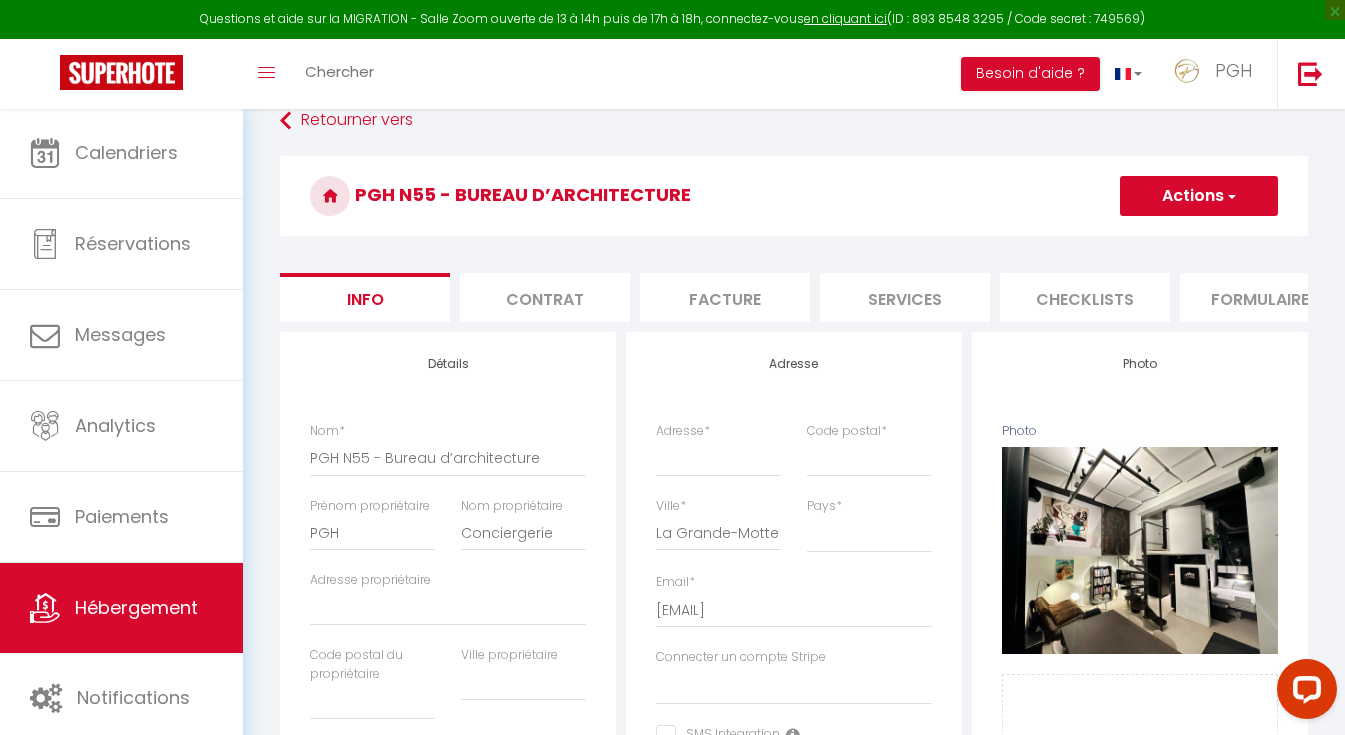 scroll, scrollTop: 29, scrollLeft: 0, axis: vertical 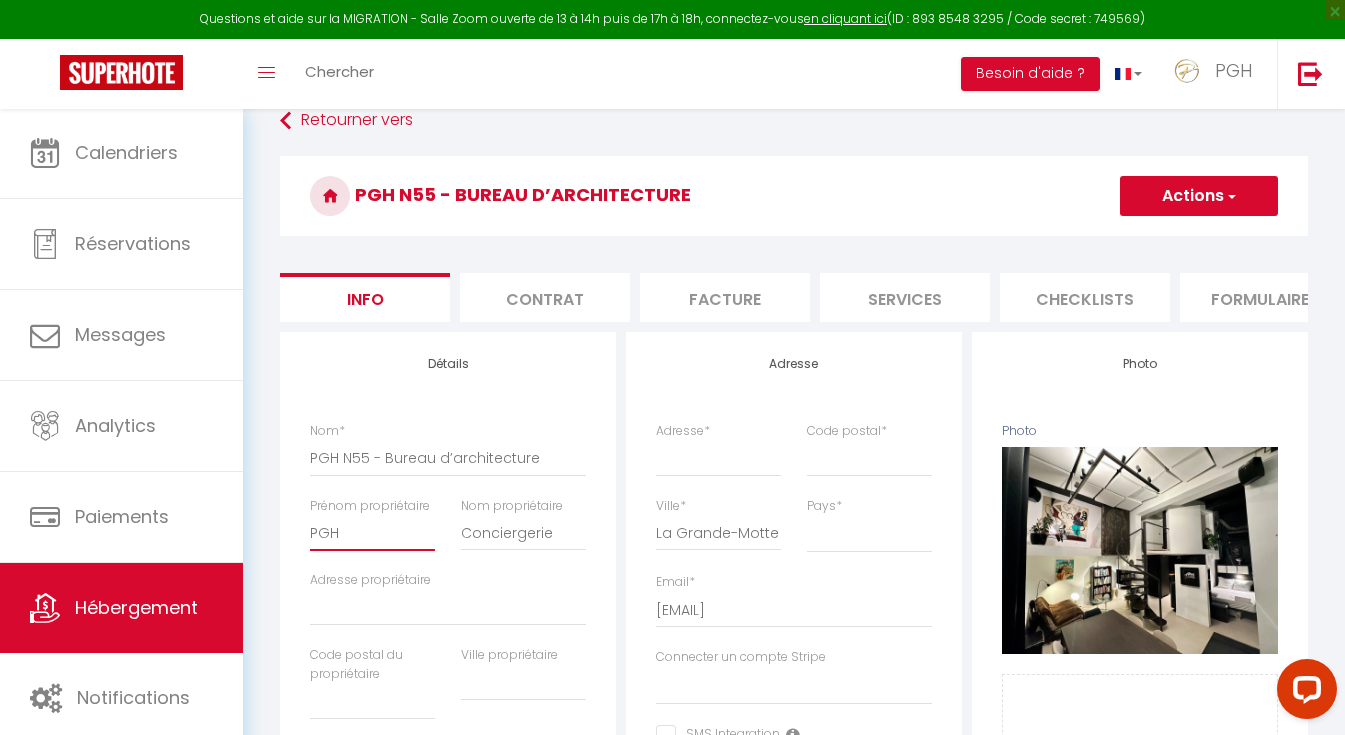 drag, startPoint x: 333, startPoint y: 534, endPoint x: 276, endPoint y: 532, distance: 57.035076 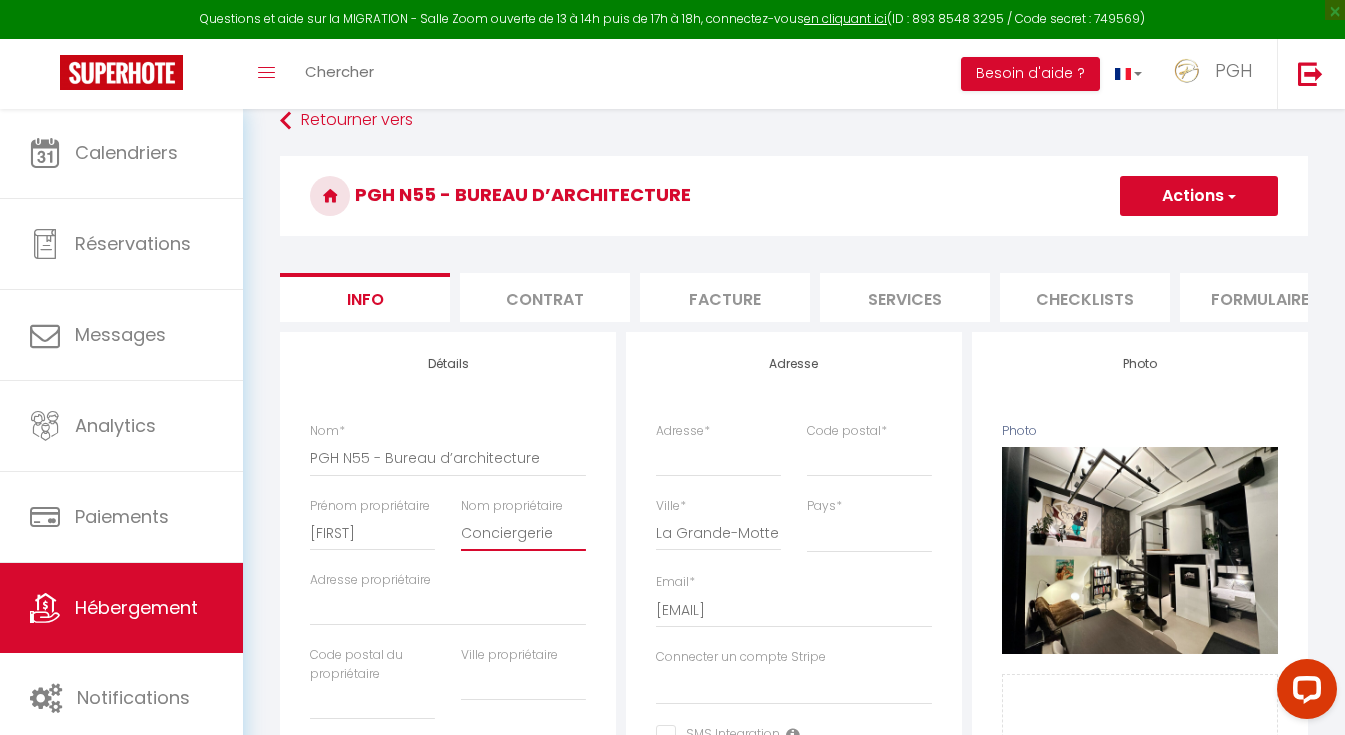 drag, startPoint x: 561, startPoint y: 526, endPoint x: 426, endPoint y: 523, distance: 135.03333 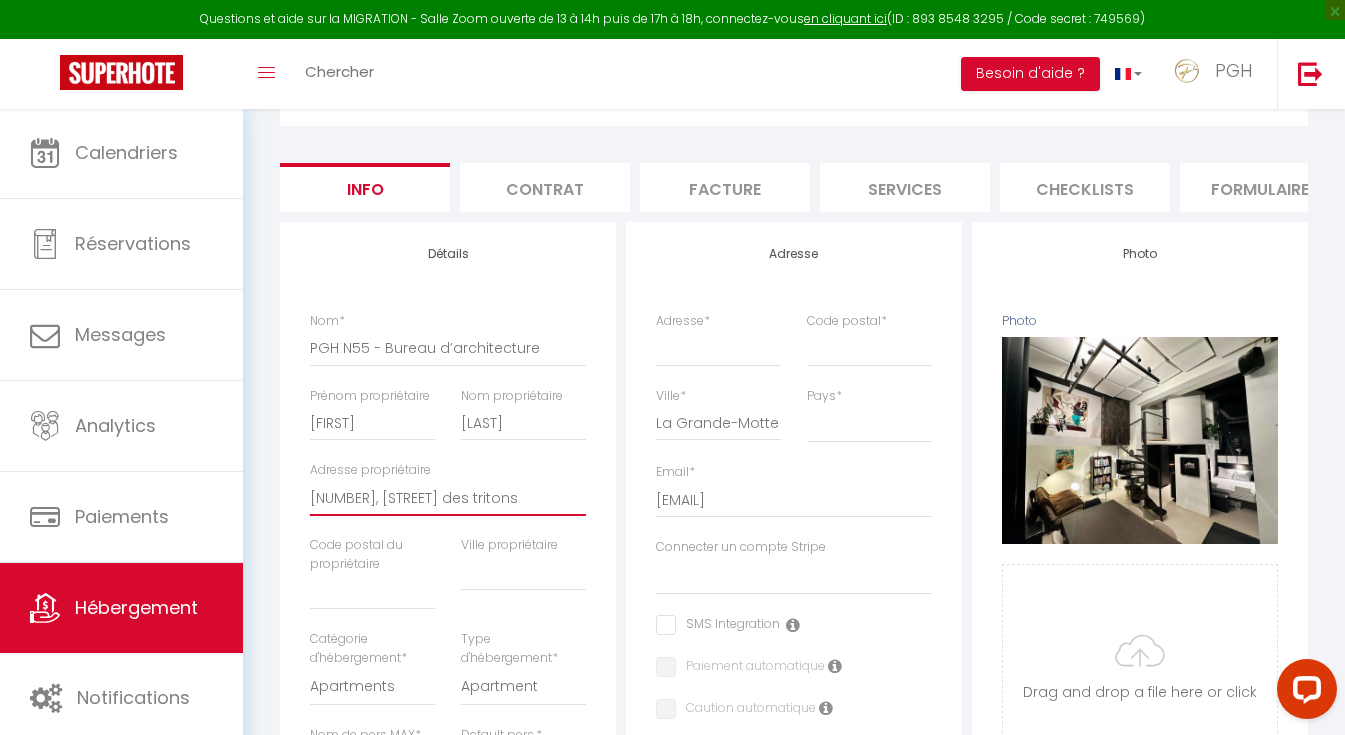 scroll, scrollTop: 166, scrollLeft: 0, axis: vertical 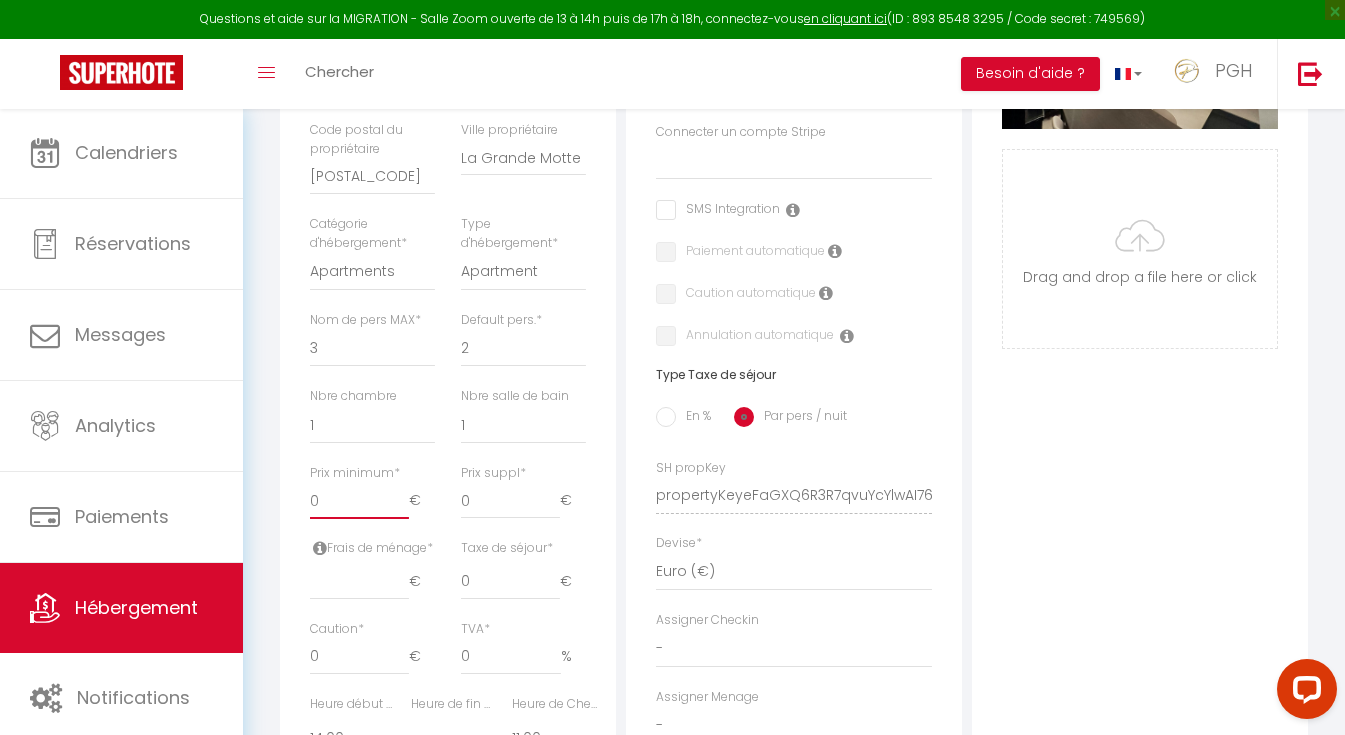 click on "0" at bounding box center (359, 501) 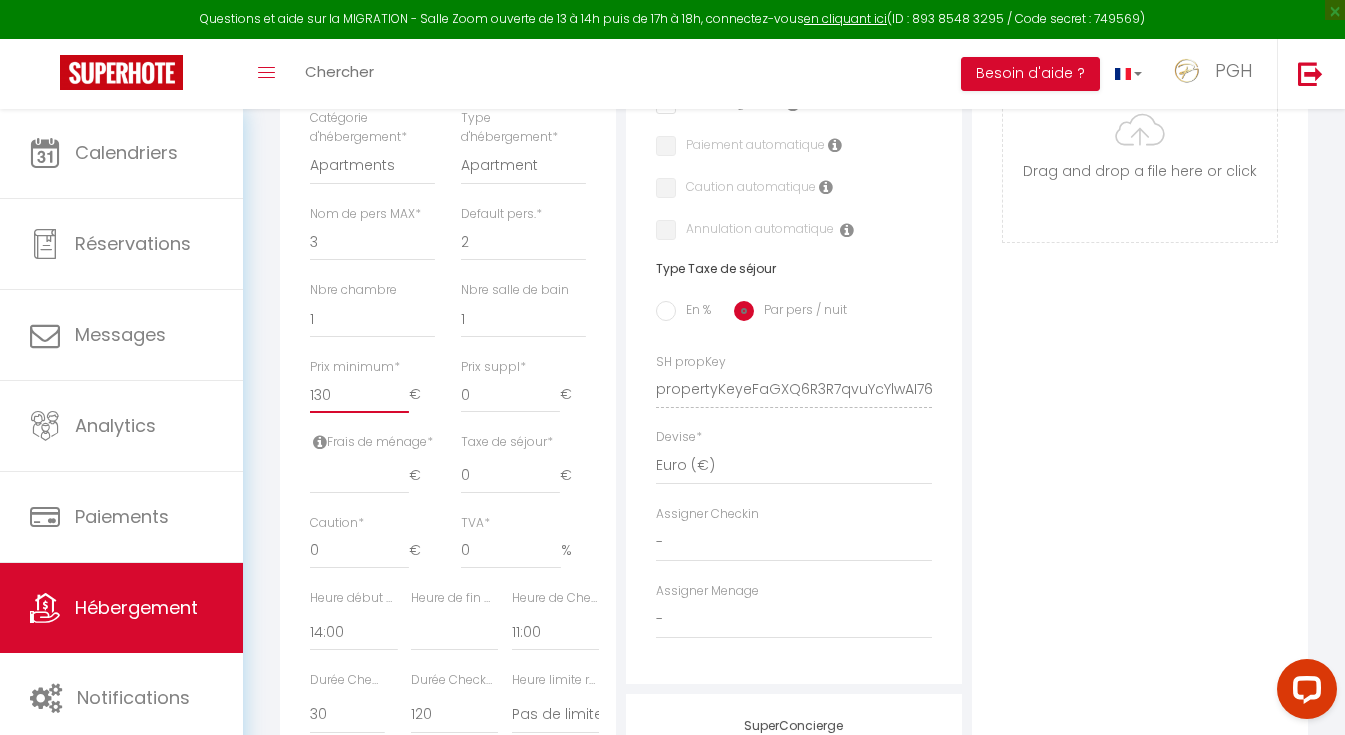 scroll, scrollTop: 681, scrollLeft: 0, axis: vertical 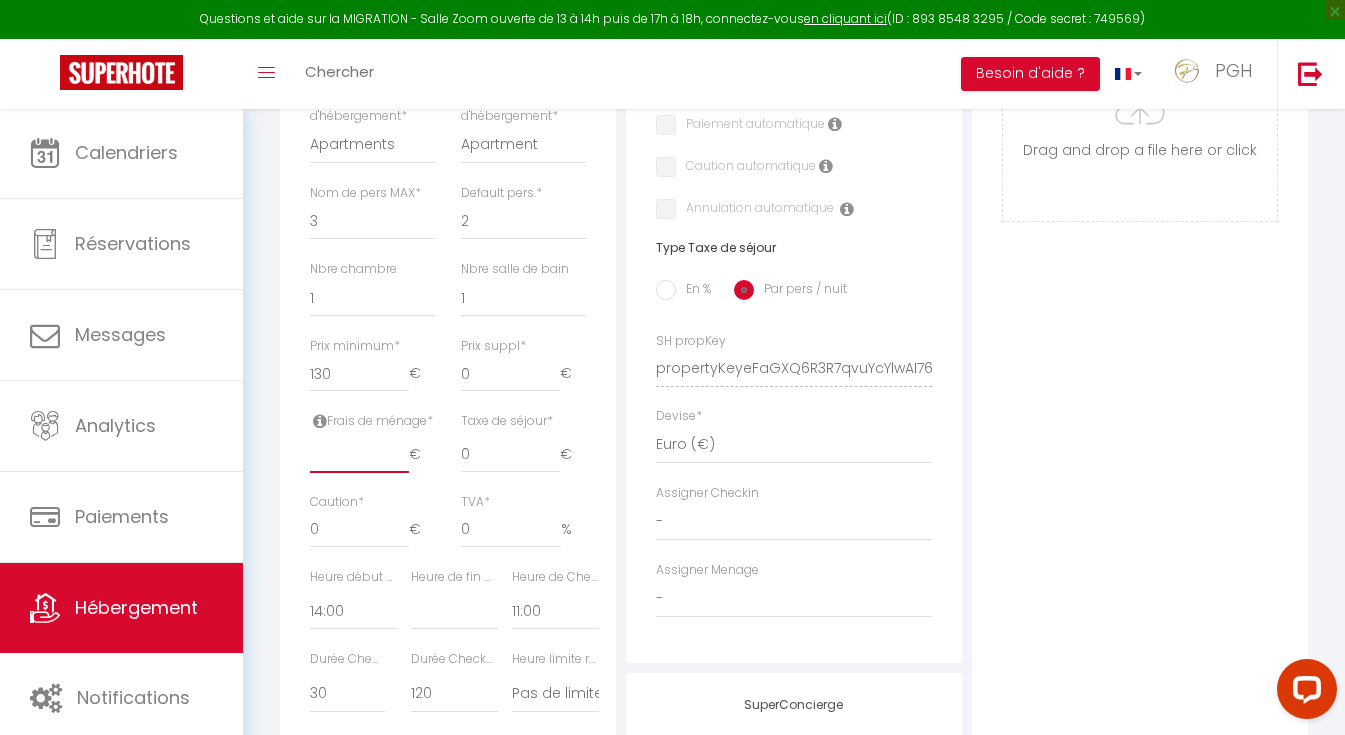 click at bounding box center (359, 455) 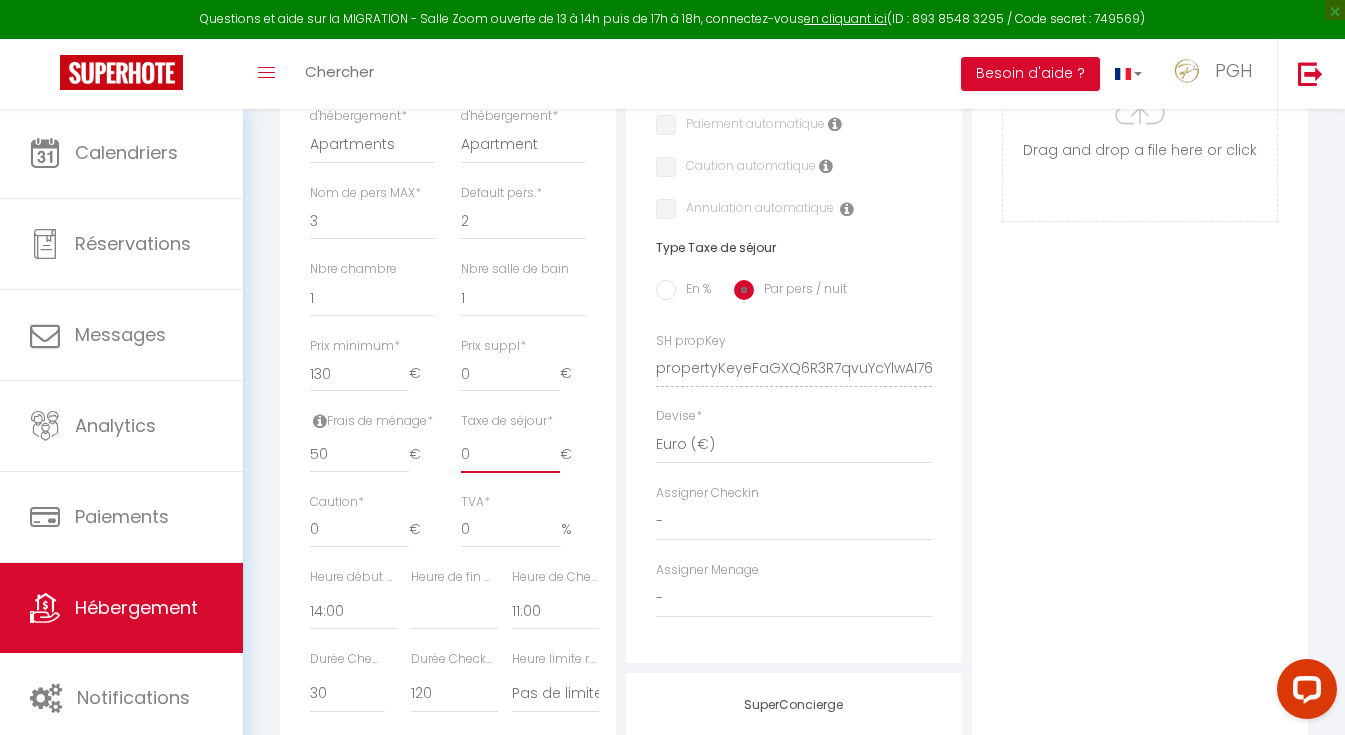 drag, startPoint x: 499, startPoint y: 448, endPoint x: 365, endPoint y: 440, distance: 134.23859 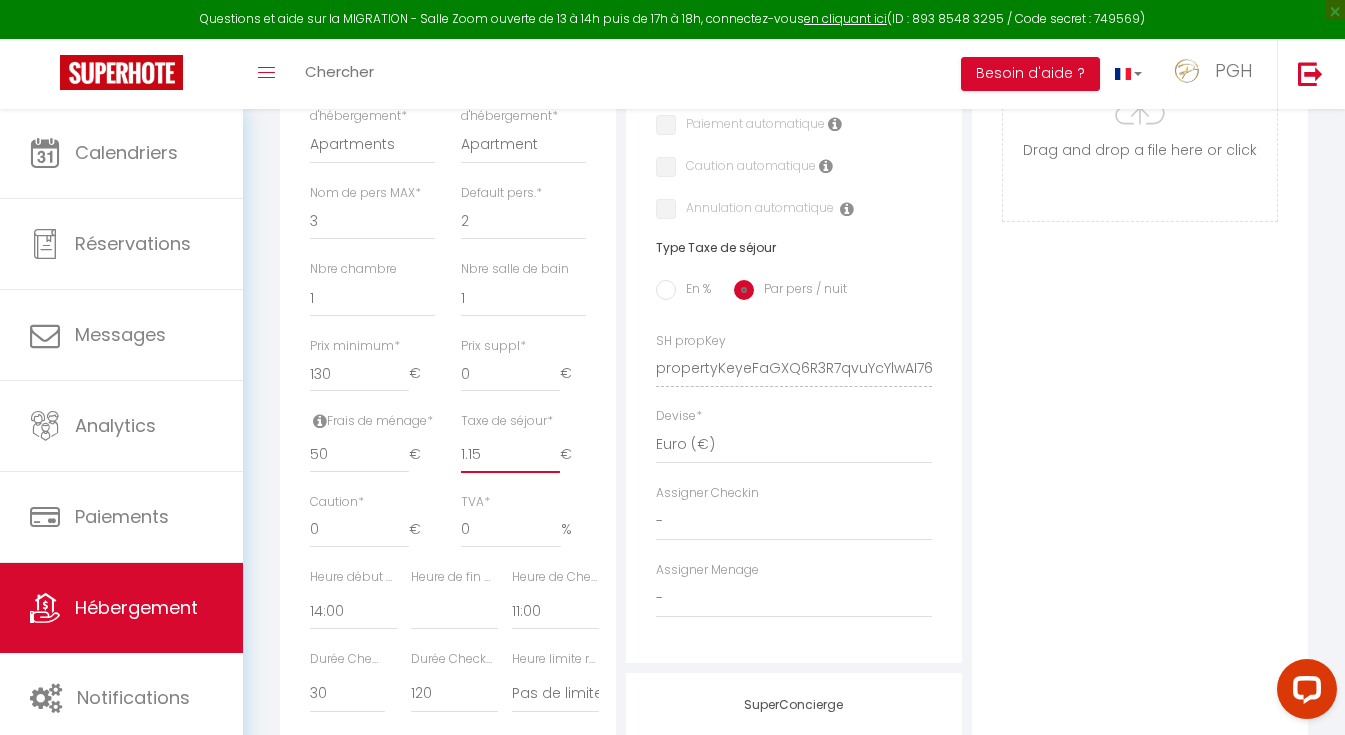scroll, scrollTop: 745, scrollLeft: 0, axis: vertical 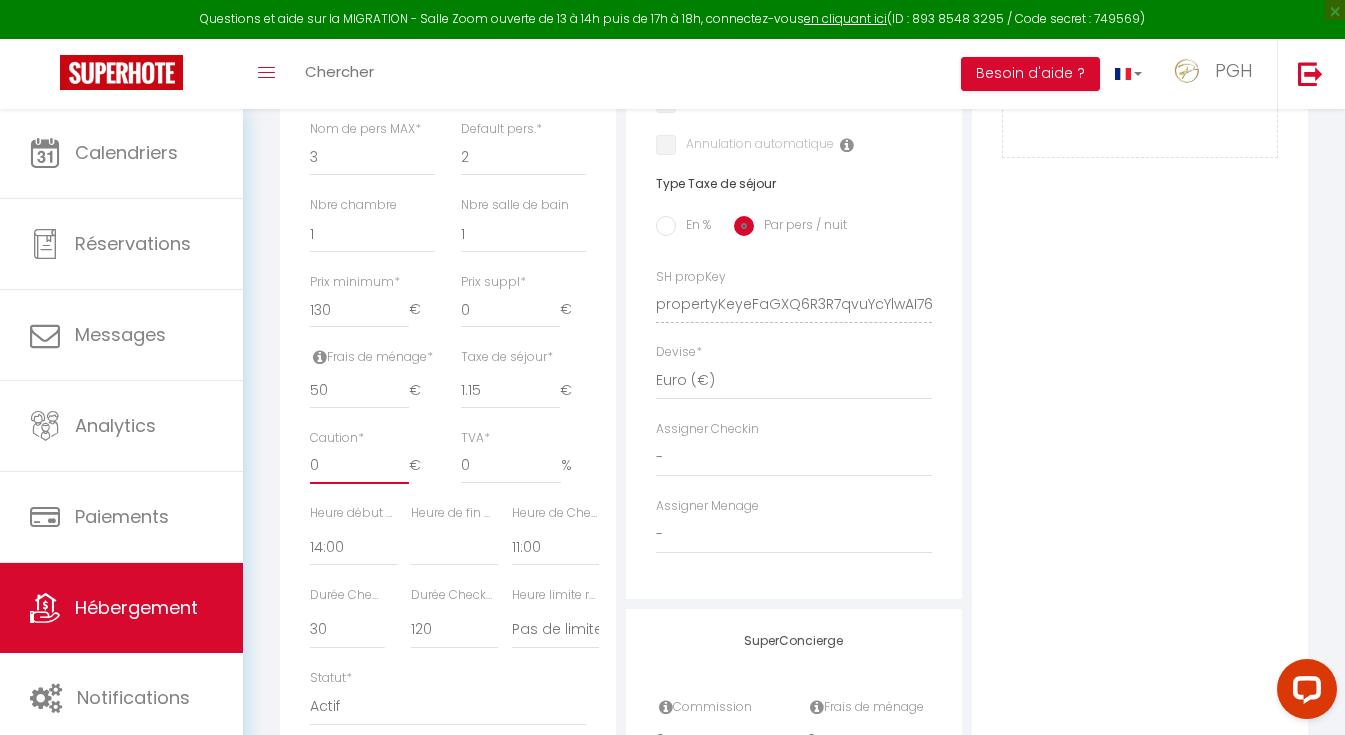 drag, startPoint x: 326, startPoint y: 459, endPoint x: 287, endPoint y: 458, distance: 39.012817 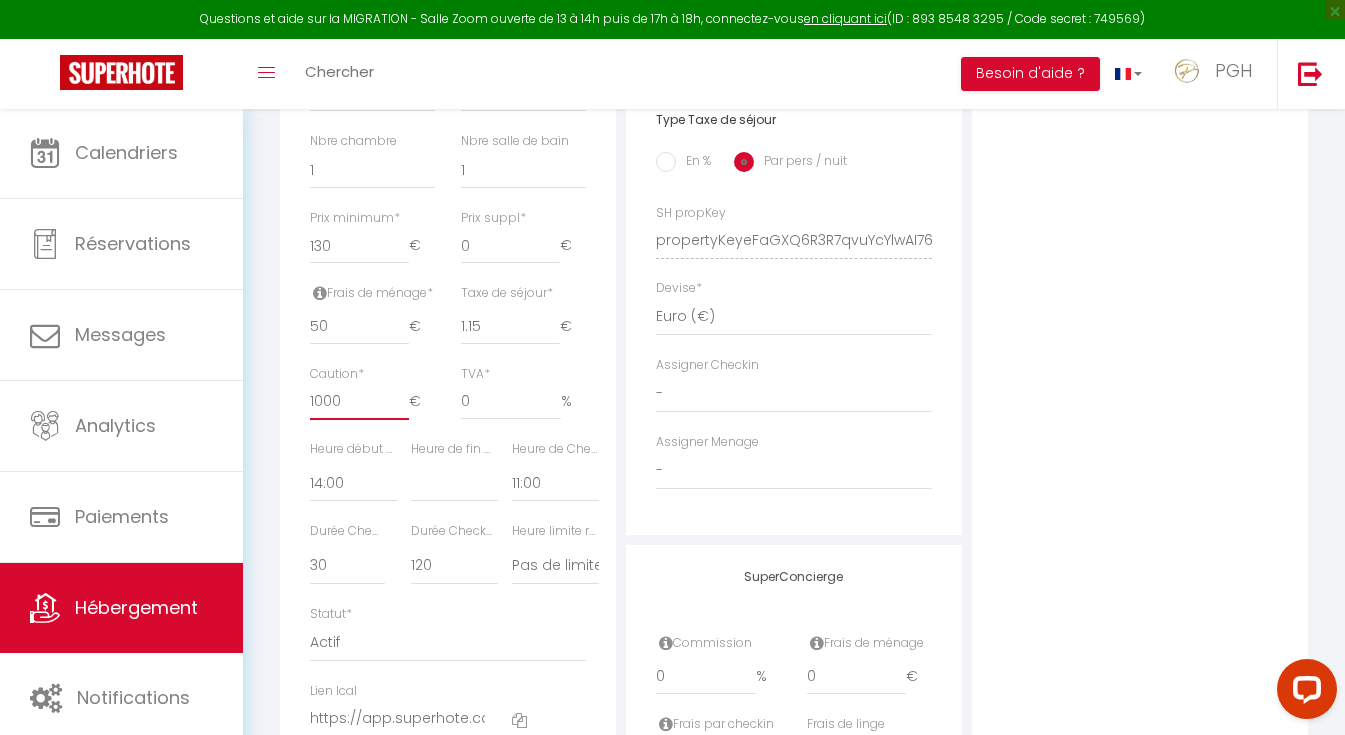 scroll, scrollTop: 817, scrollLeft: 0, axis: vertical 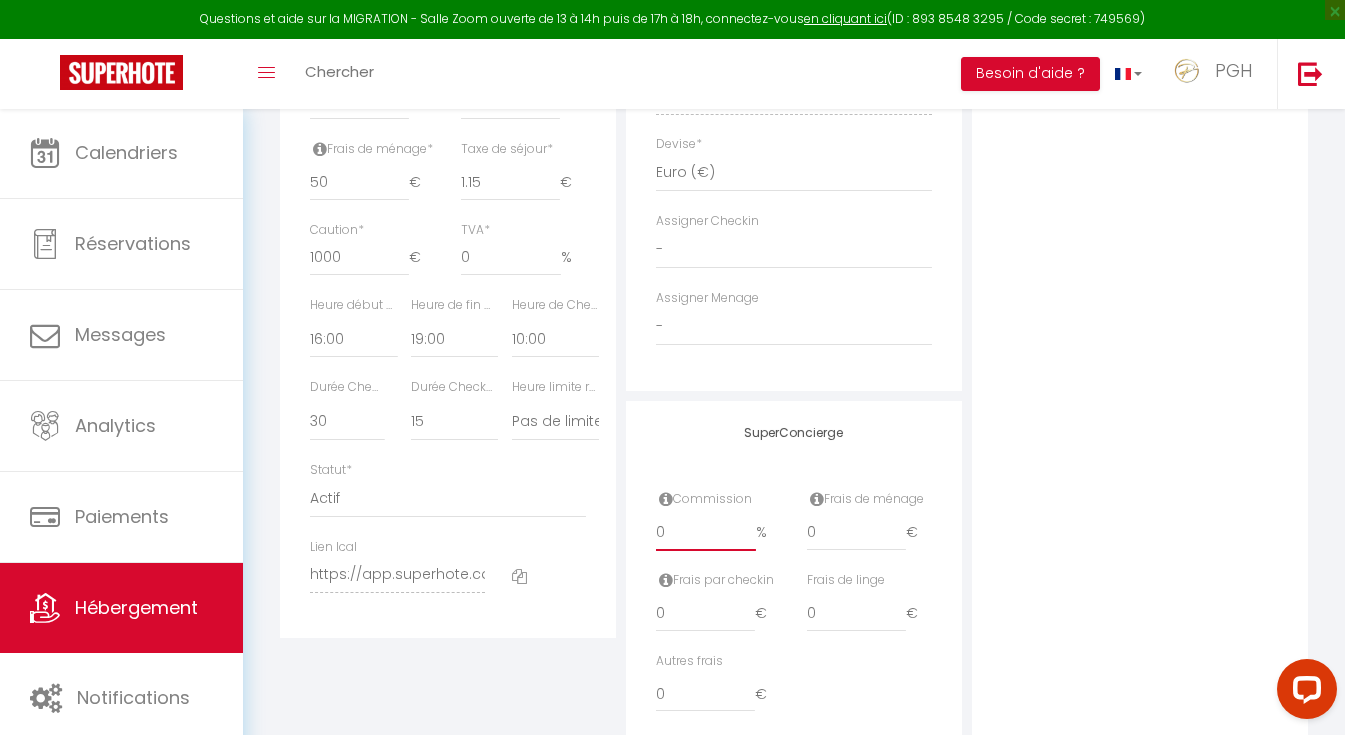 click on "0" at bounding box center (706, 533) 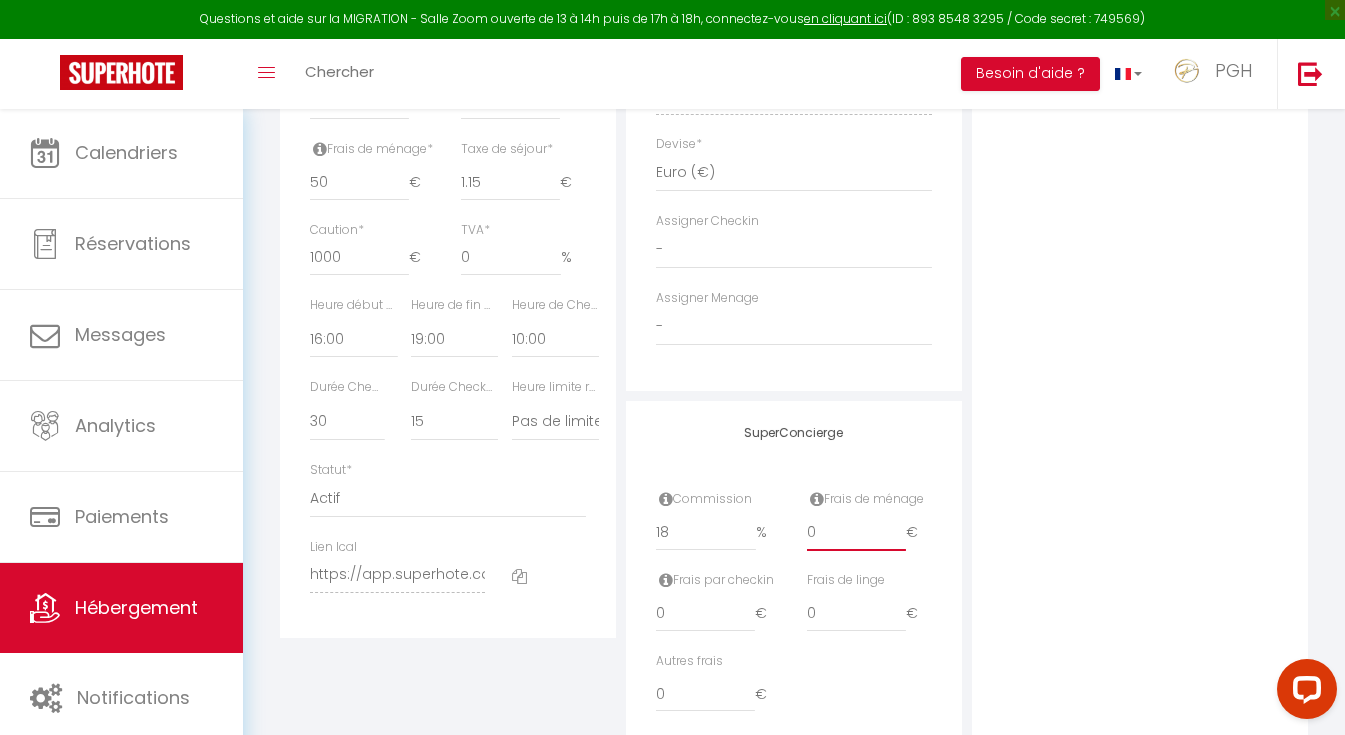 drag, startPoint x: 829, startPoint y: 536, endPoint x: 784, endPoint y: 528, distance: 45.705578 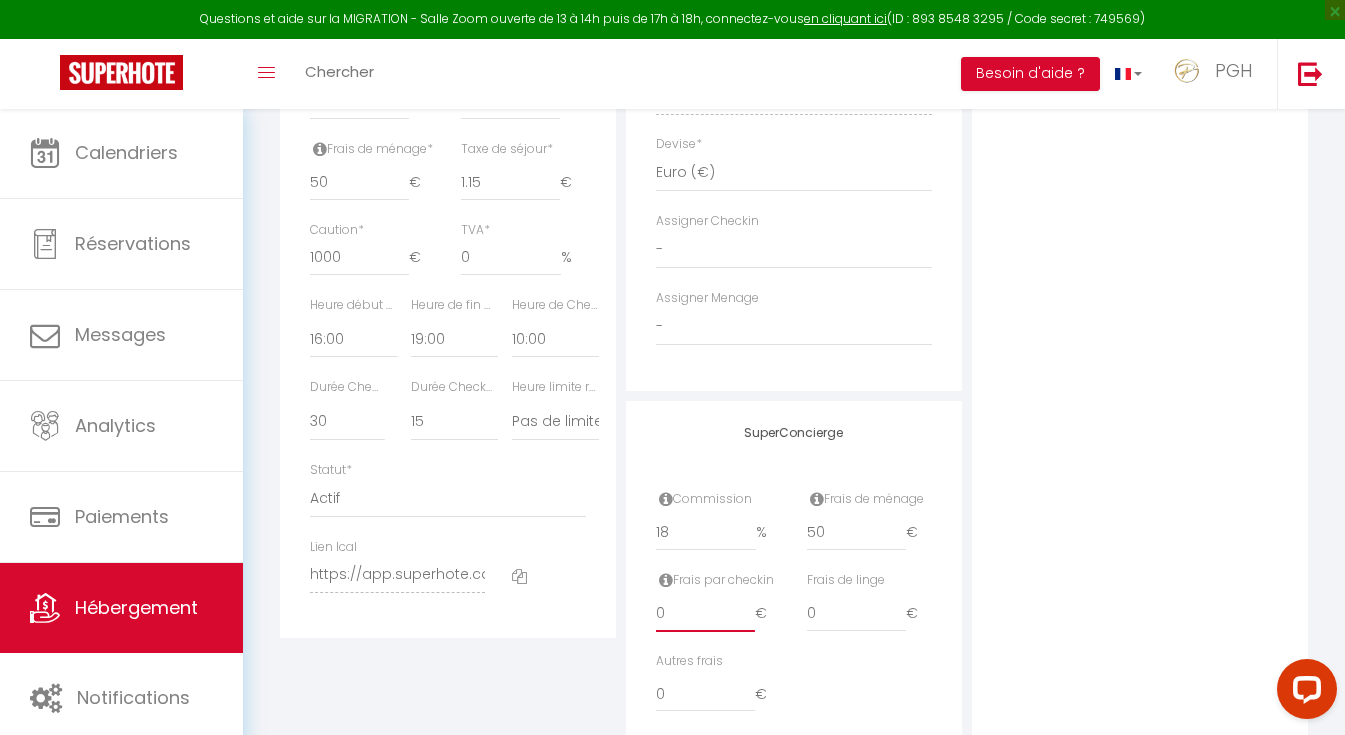 click on "0" at bounding box center [705, 614] 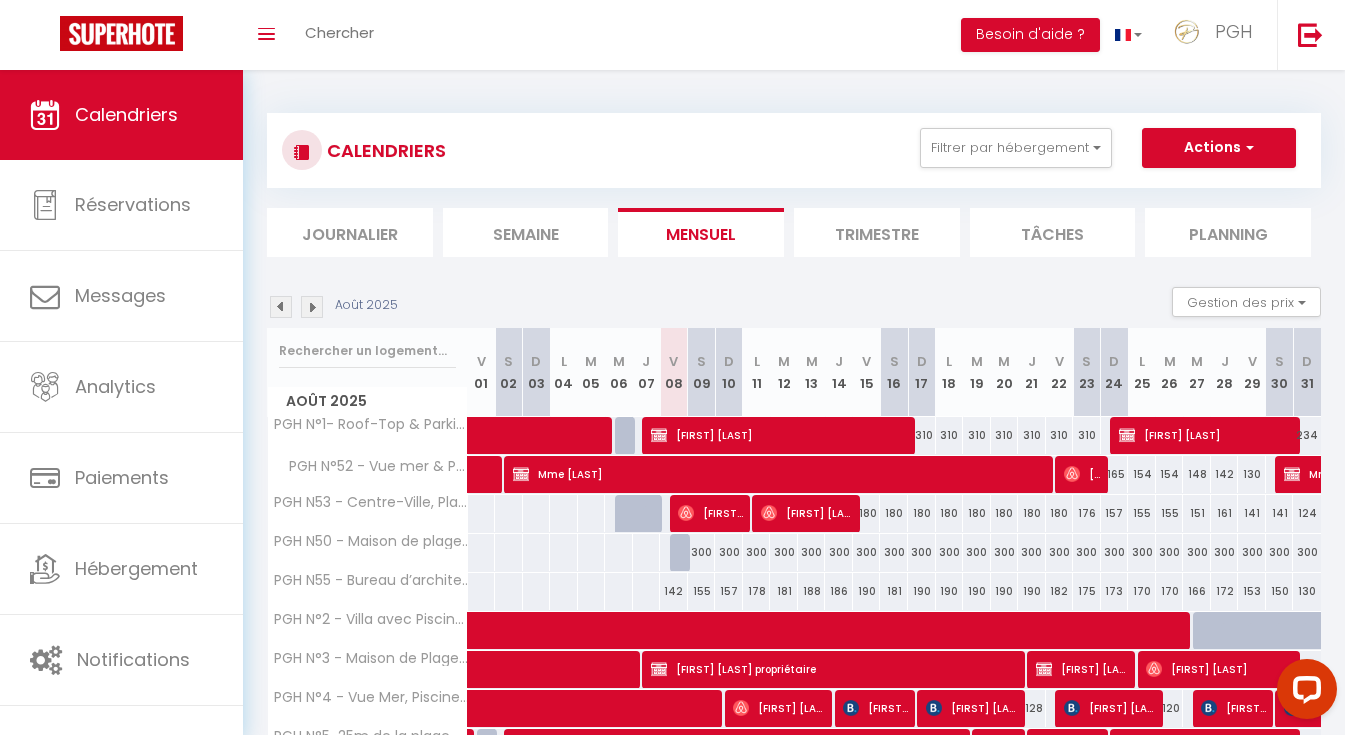 scroll, scrollTop: 0, scrollLeft: 0, axis: both 